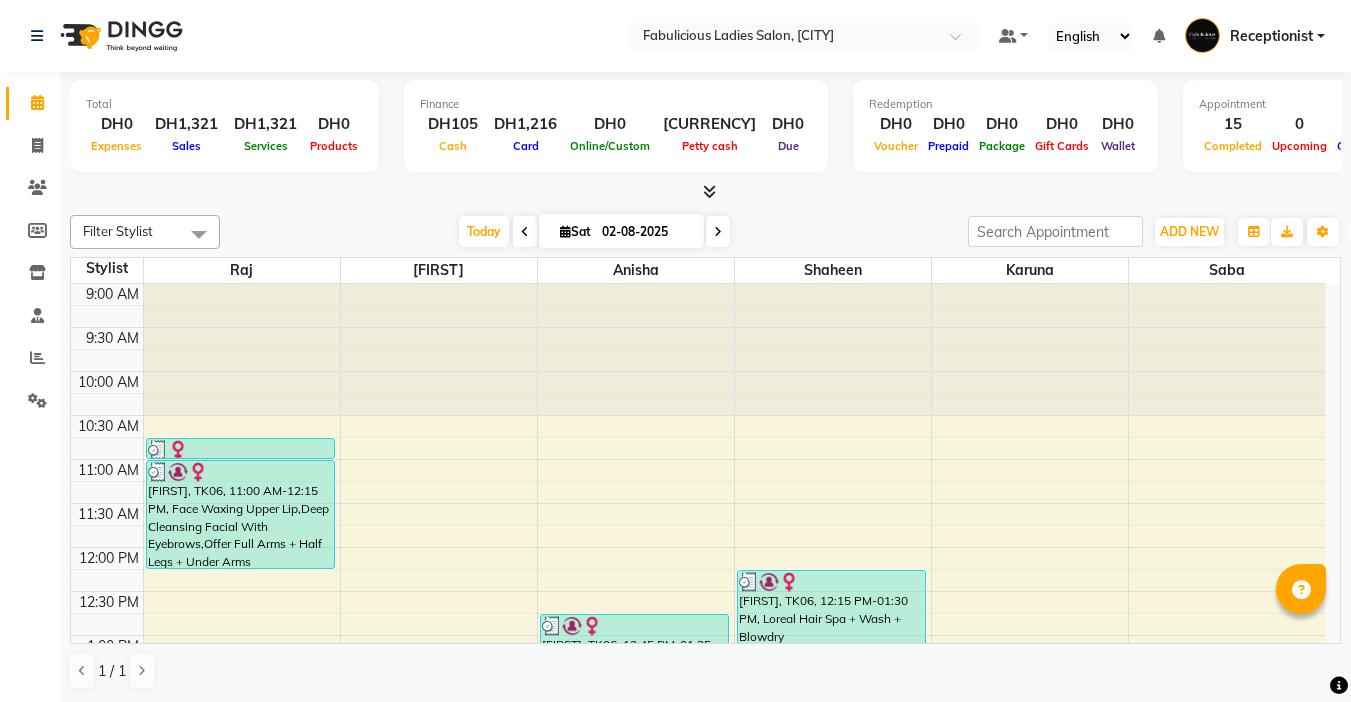 scroll, scrollTop: 0, scrollLeft: 0, axis: both 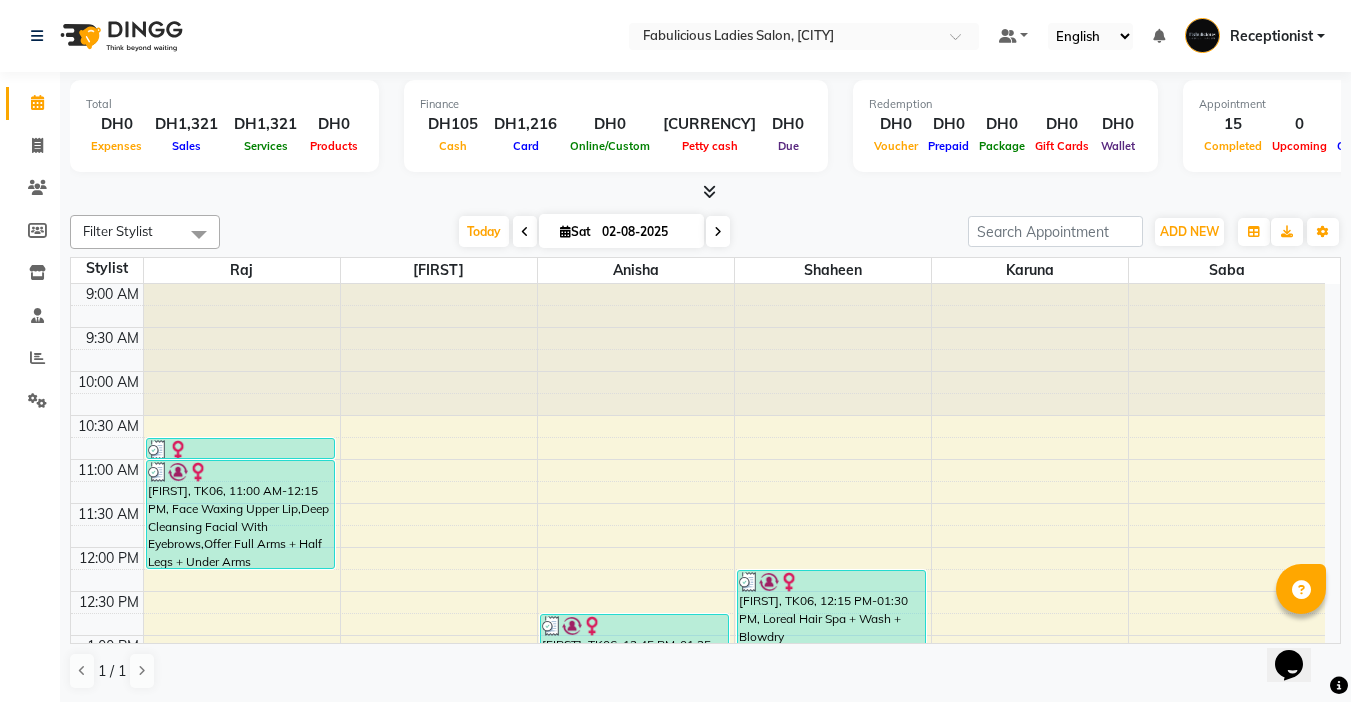 click at bounding box center (718, 232) 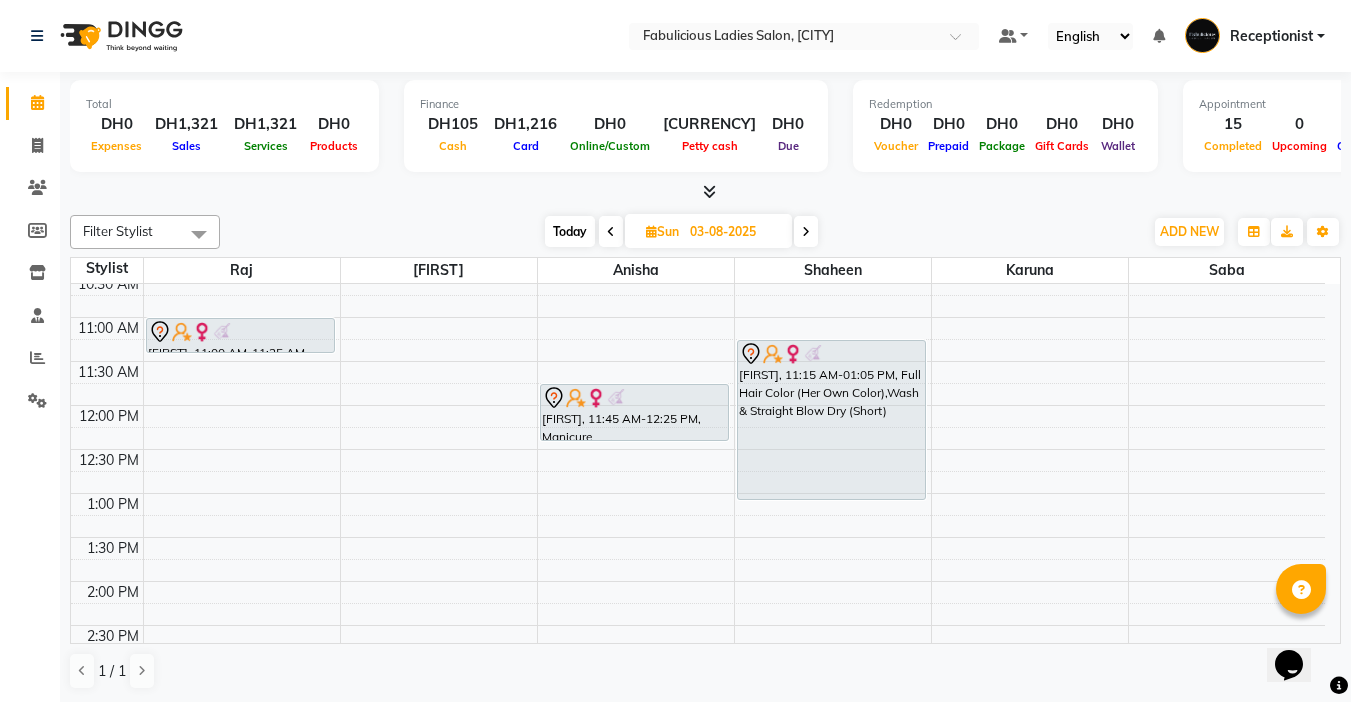 scroll, scrollTop: 60, scrollLeft: 0, axis: vertical 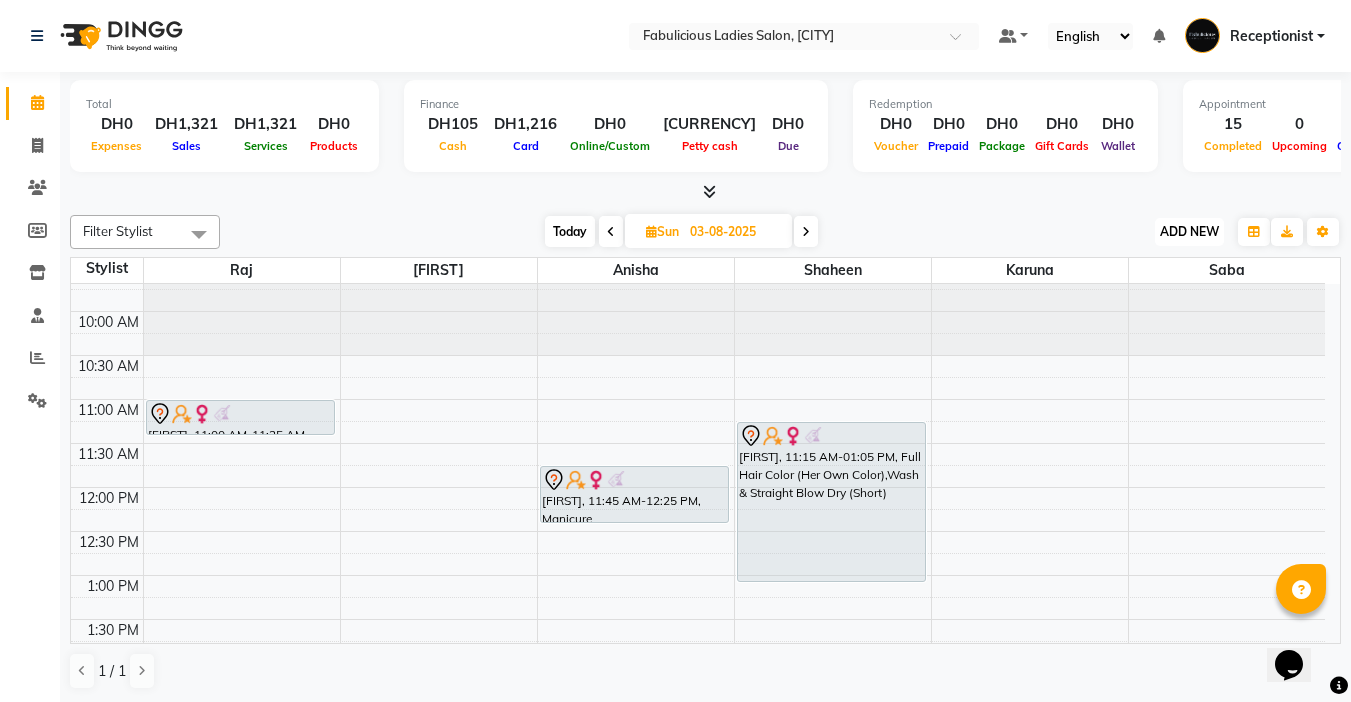 click on "ADD NEW" at bounding box center (1189, 231) 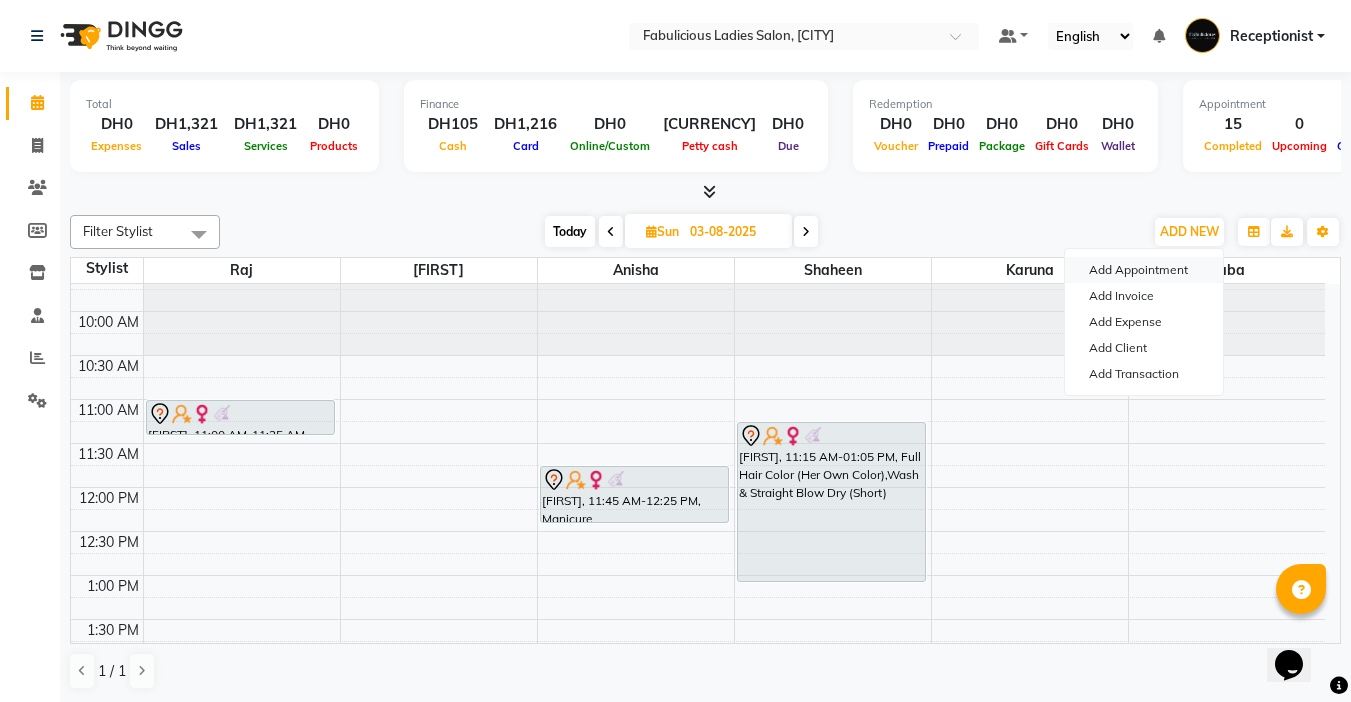 click on "Add Appointment" at bounding box center (1144, 270) 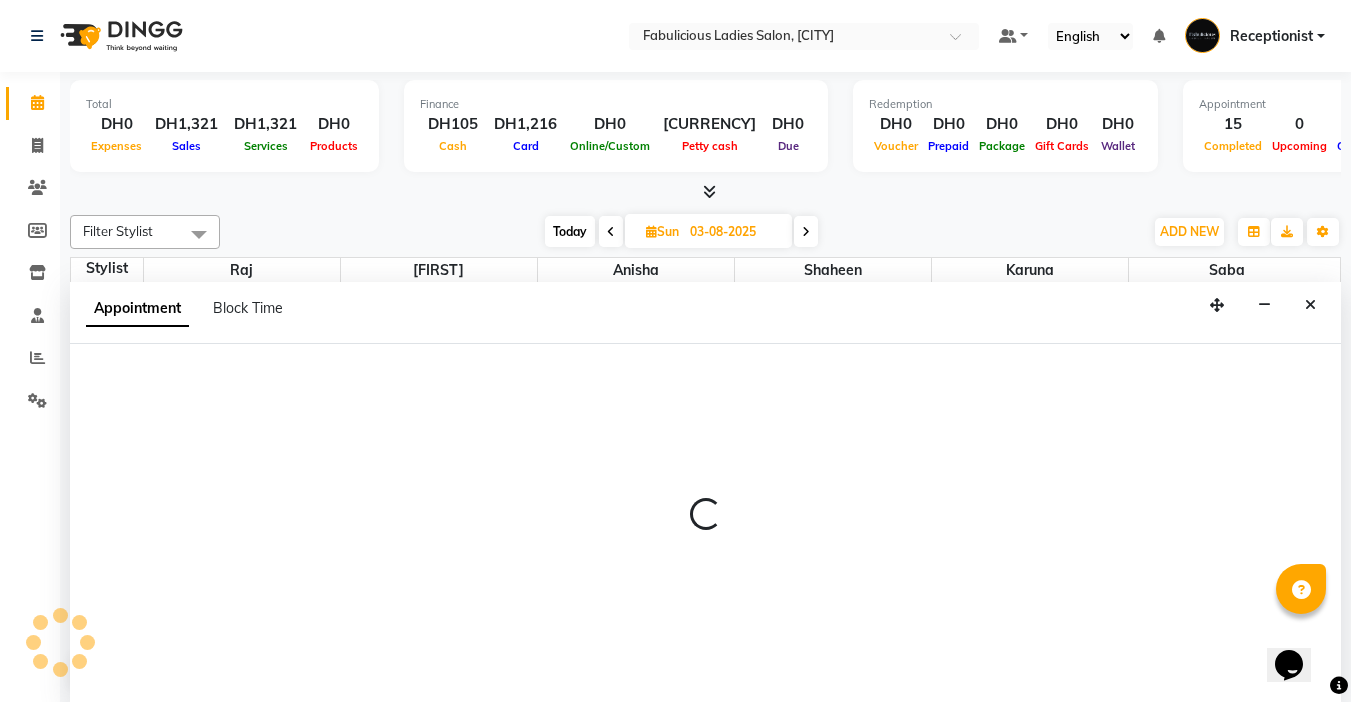 select on "tentative" 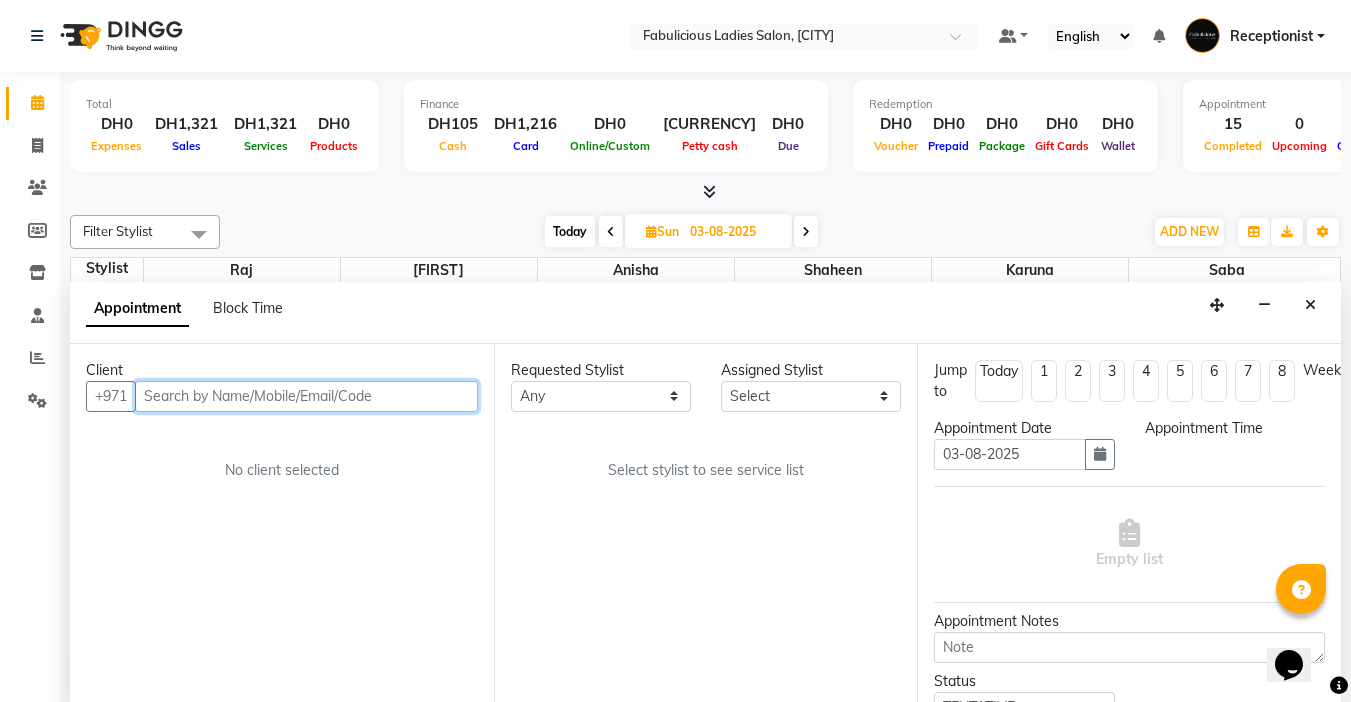 select on "600" 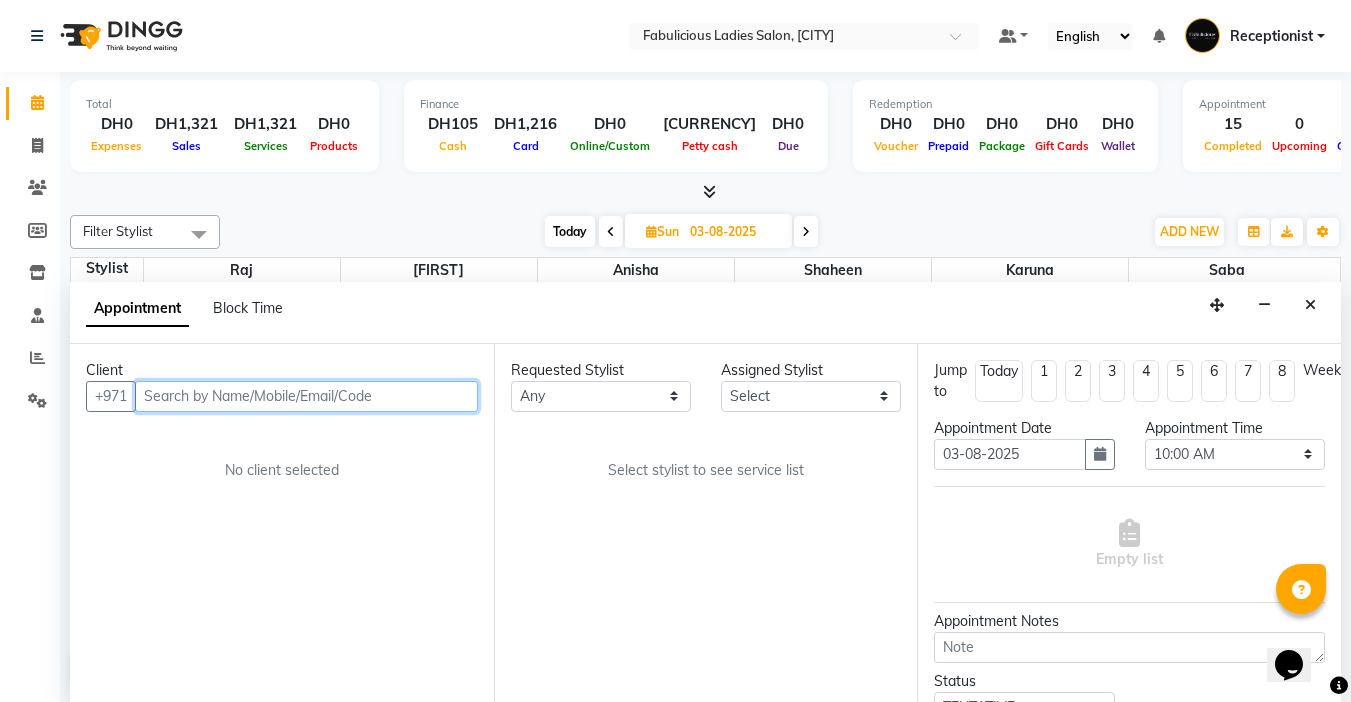 scroll, scrollTop: 1, scrollLeft: 0, axis: vertical 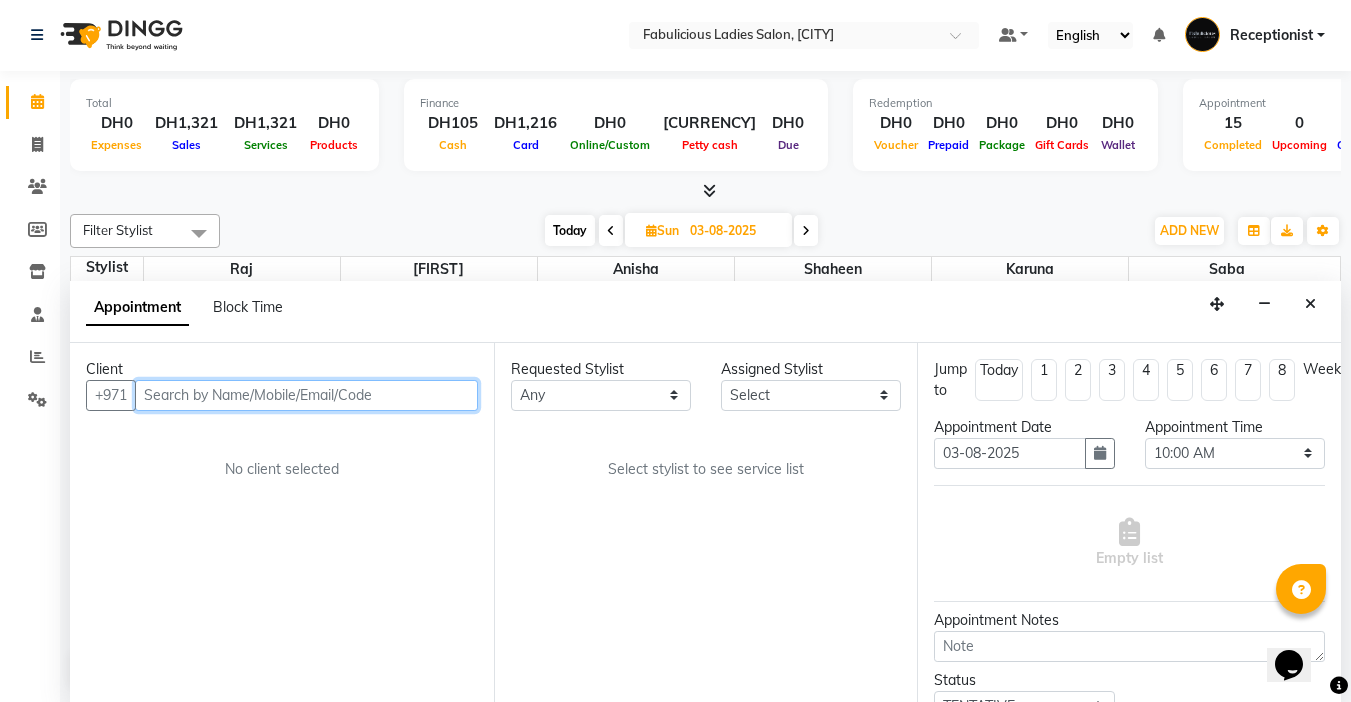 click at bounding box center (306, 395) 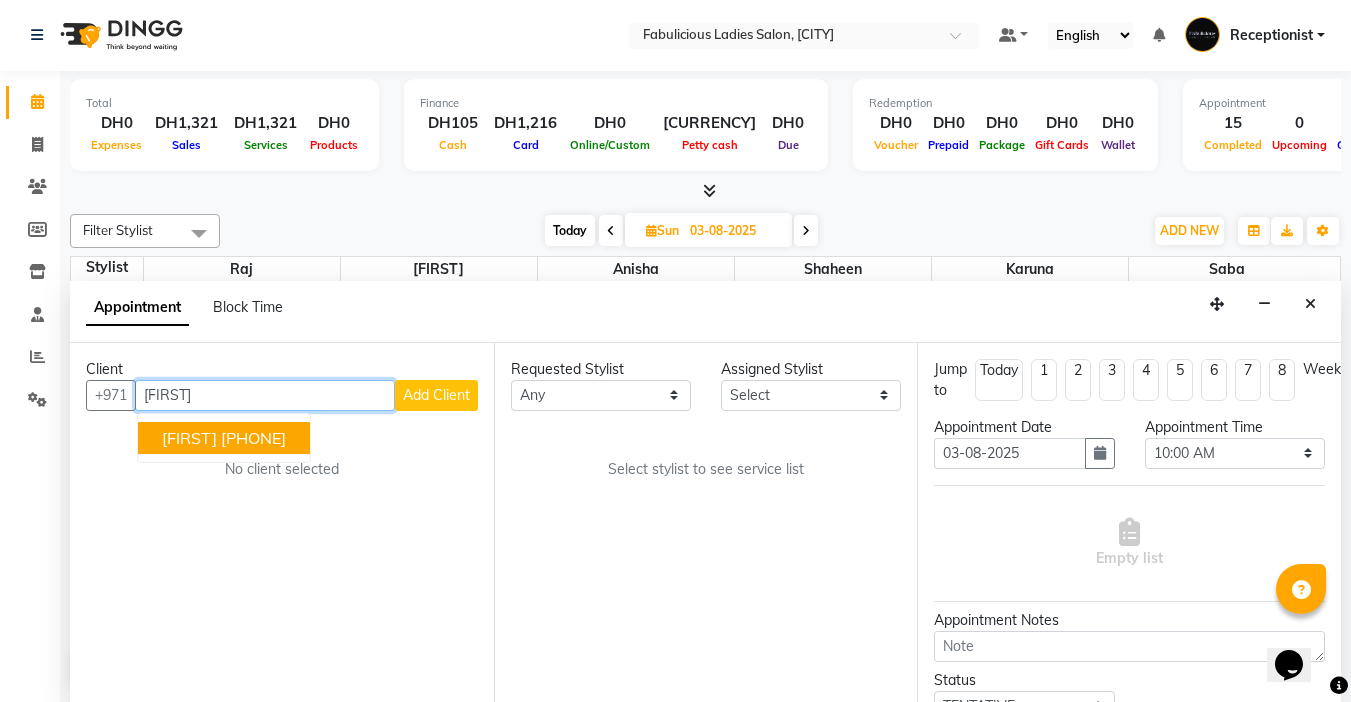 click on "[FIRST]" at bounding box center [189, 438] 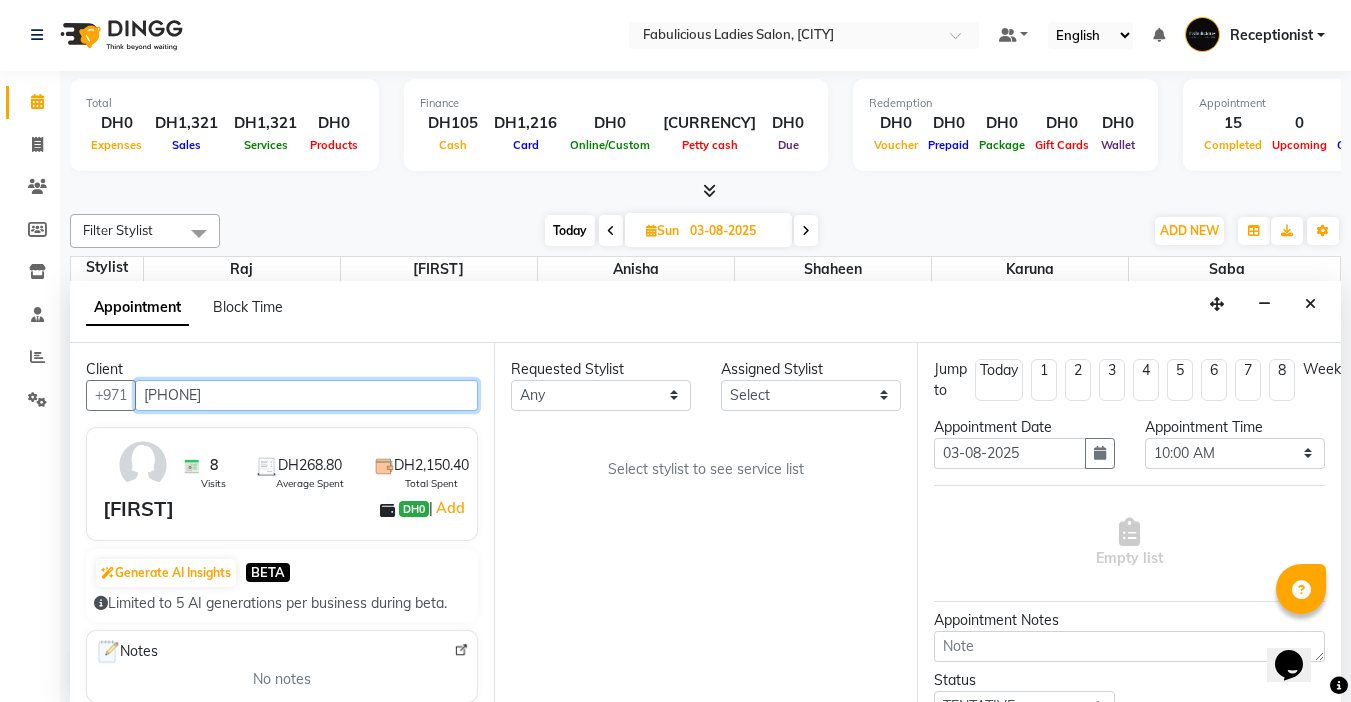 type on "[PHONE]" 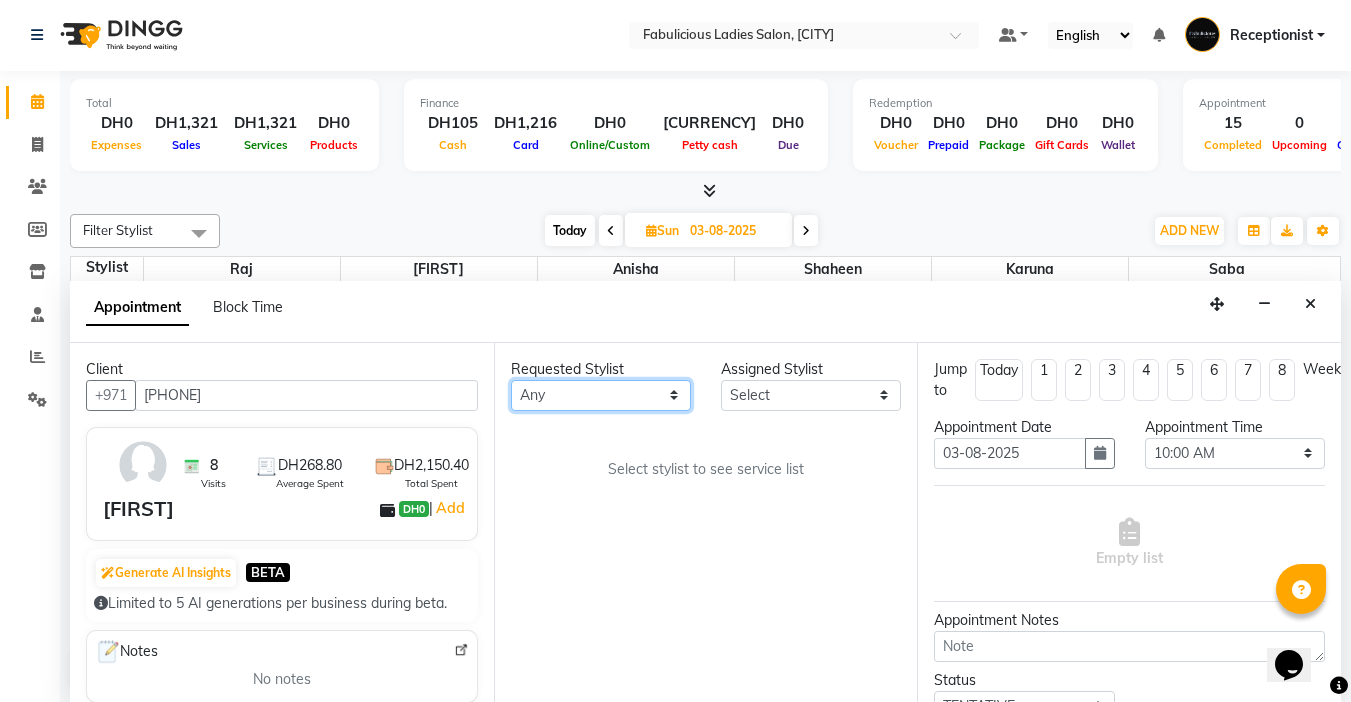 click on "Any [FIRST] [FIRST] [FIRST] [FIRST] [FIRST] [FIRST]" at bounding box center (601, 395) 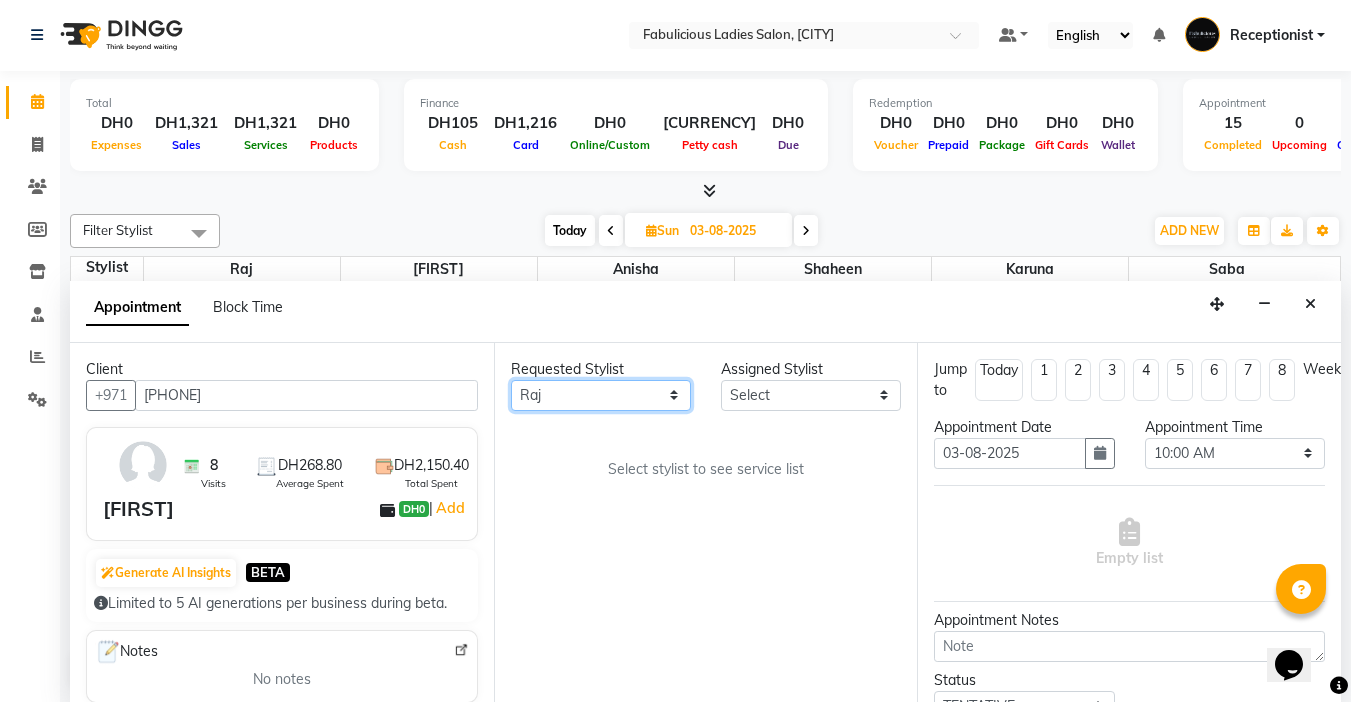 click on "Any [FIRST] [FIRST] [FIRST] [FIRST] [FIRST] [FIRST]" at bounding box center [601, 395] 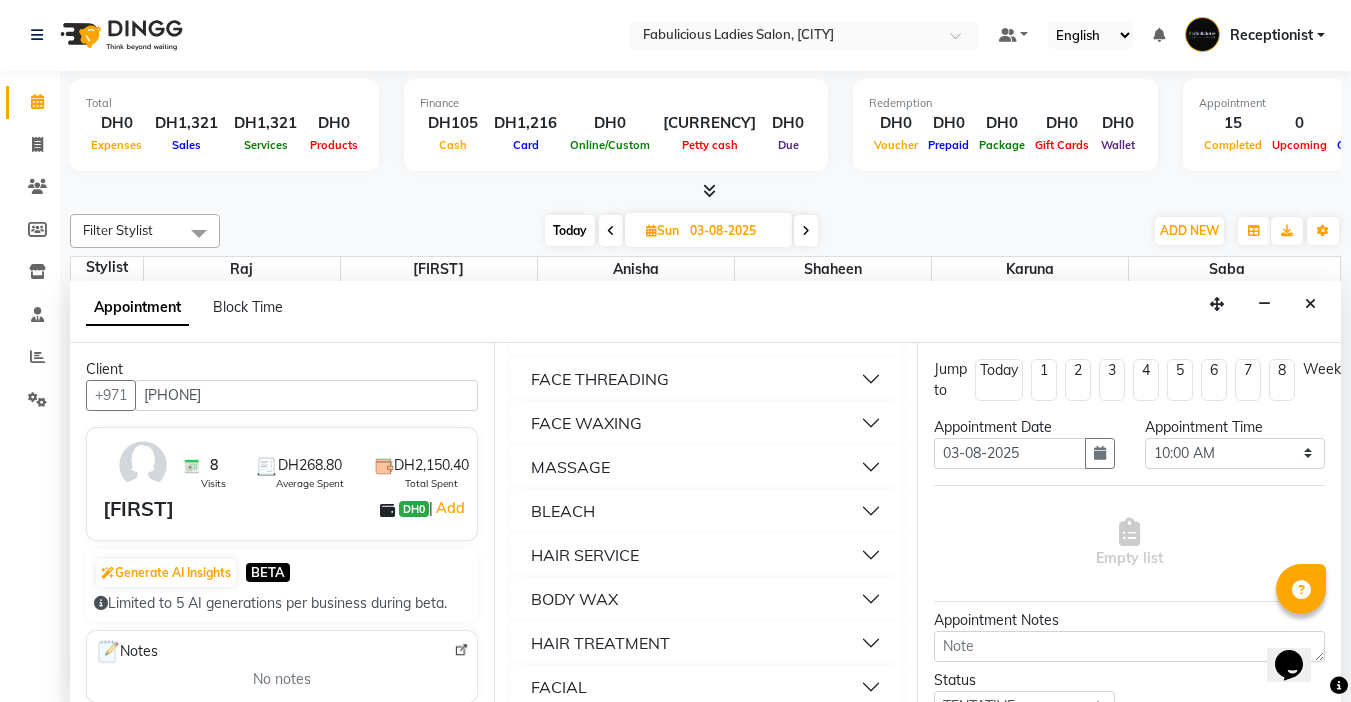 scroll, scrollTop: 1400, scrollLeft: 0, axis: vertical 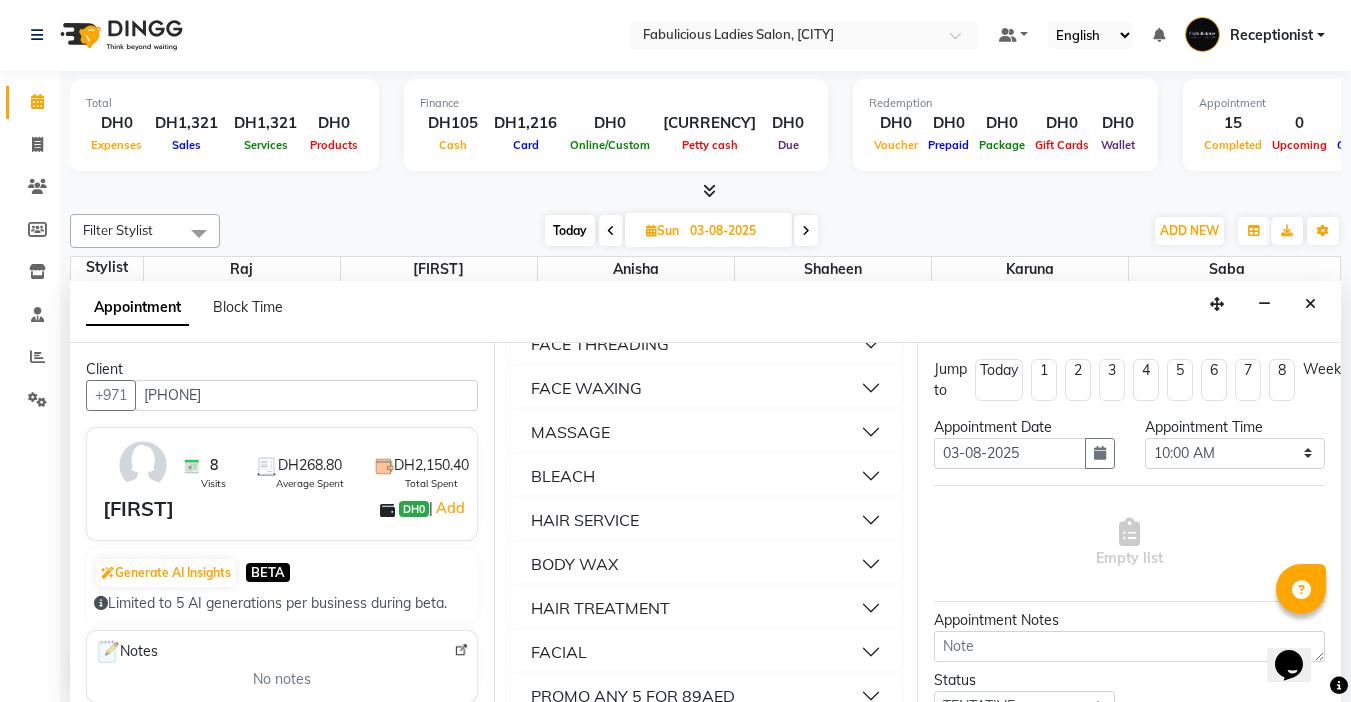 click on "FACE THREADING" at bounding box center (600, 344) 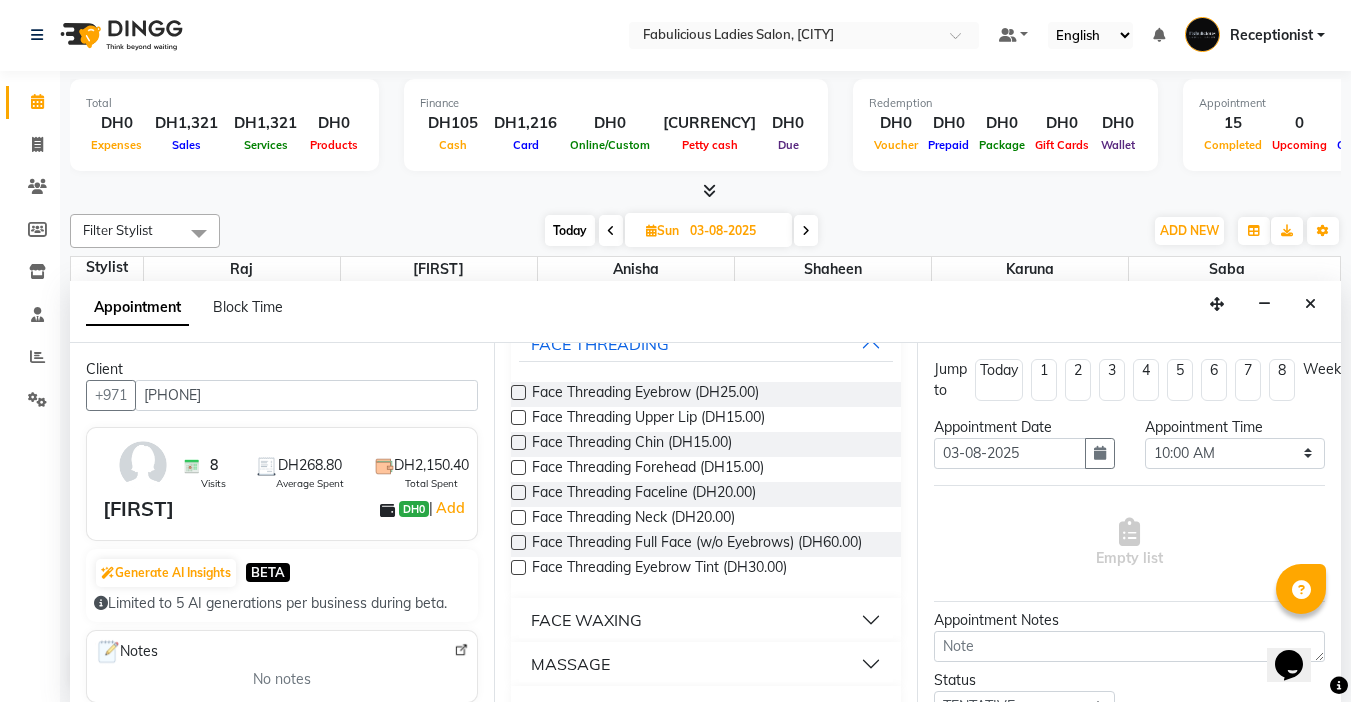 click at bounding box center (518, 392) 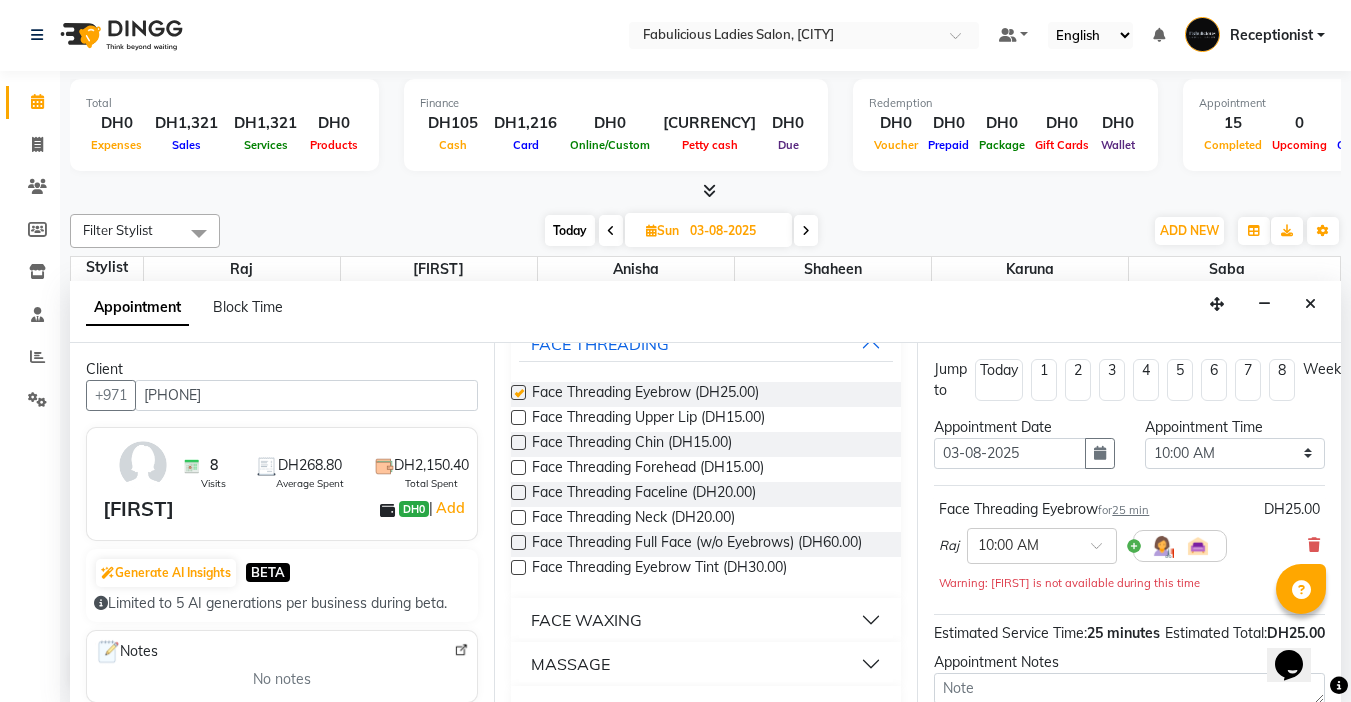 checkbox on "false" 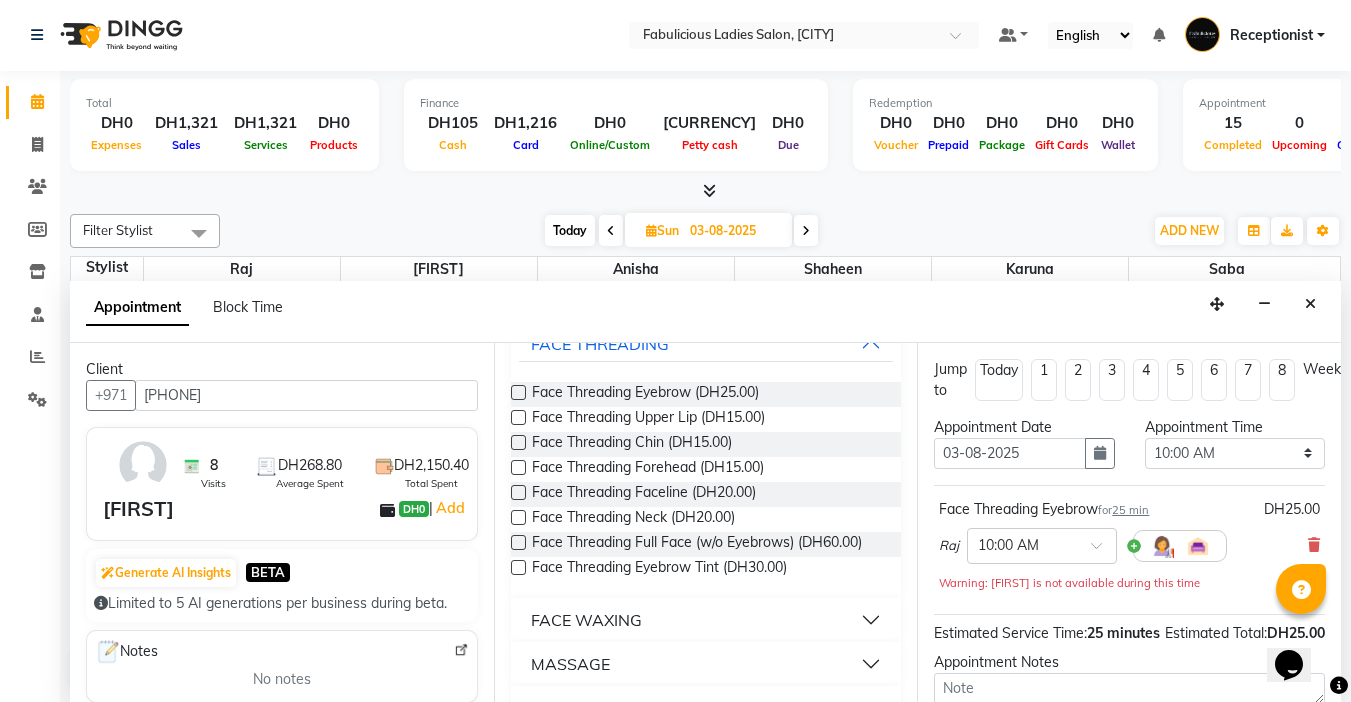 click at bounding box center [518, 417] 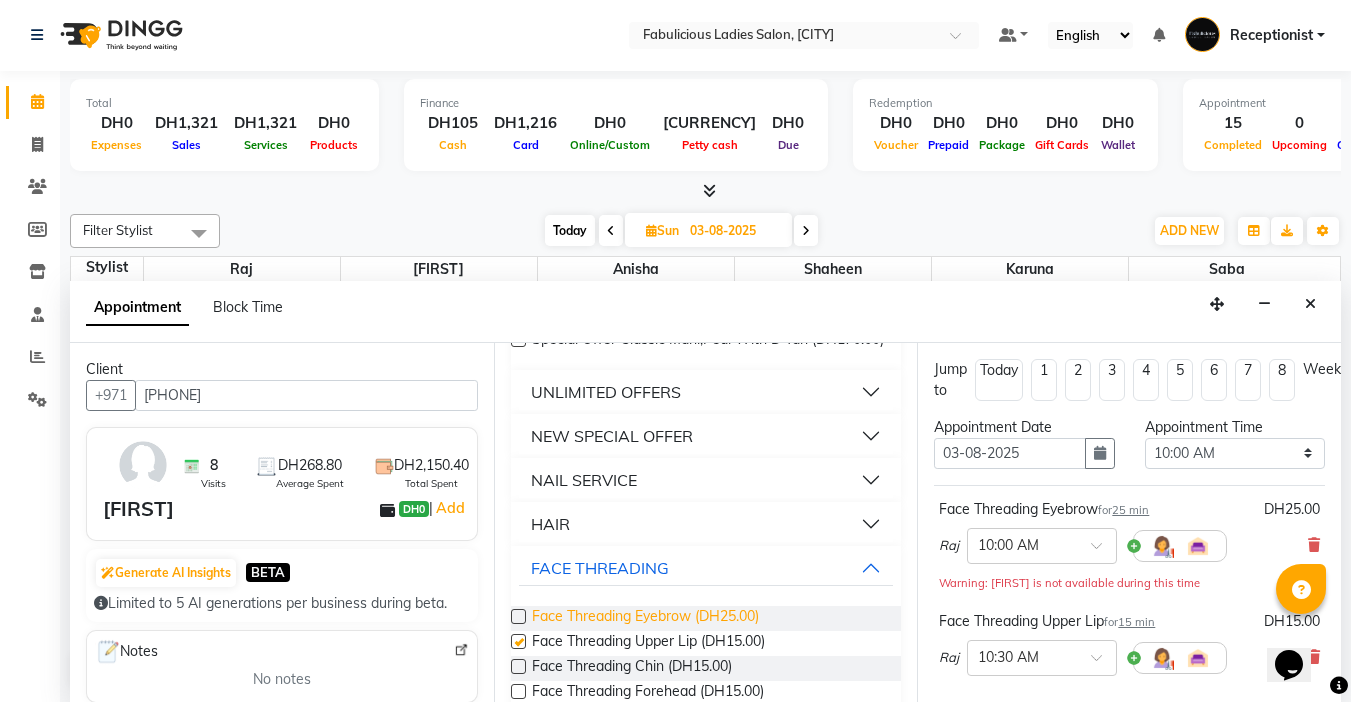 checkbox on "false" 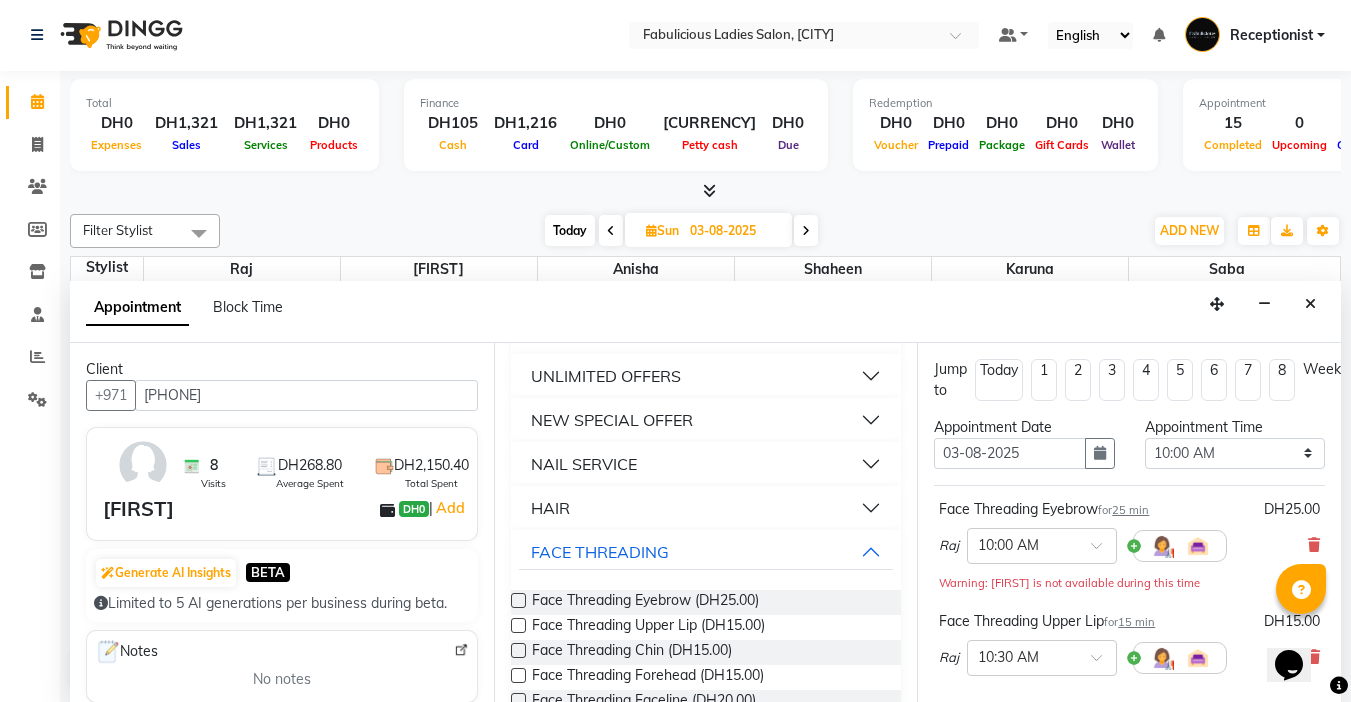 scroll, scrollTop: 1200, scrollLeft: 0, axis: vertical 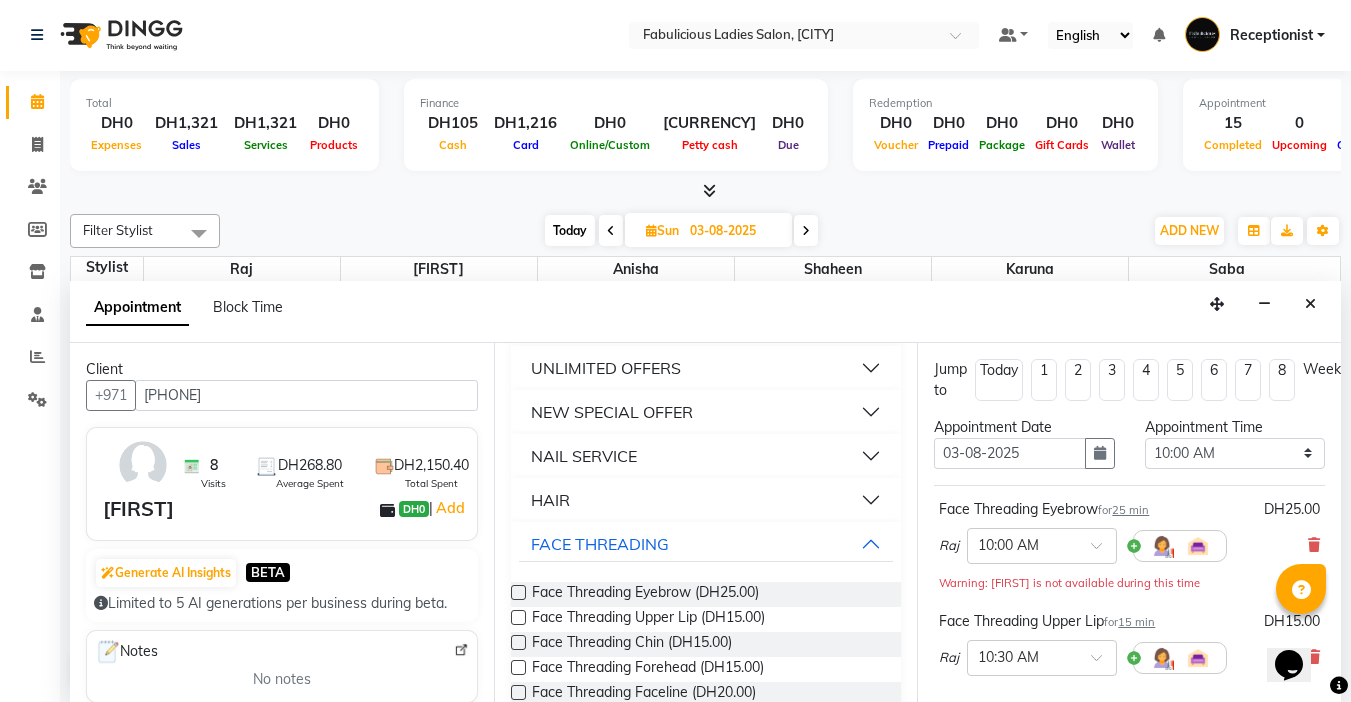 click on "NEW SPECIAL OFFER" at bounding box center [612, 412] 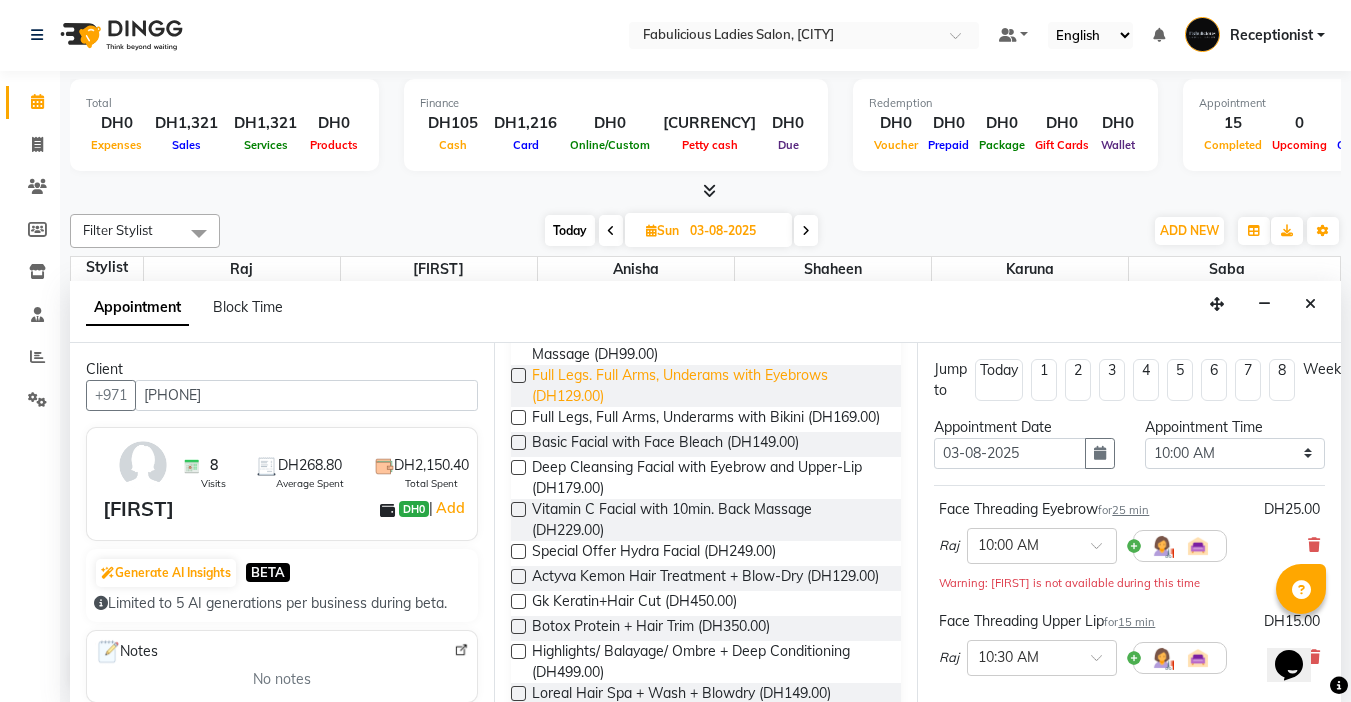 scroll, scrollTop: 1700, scrollLeft: 0, axis: vertical 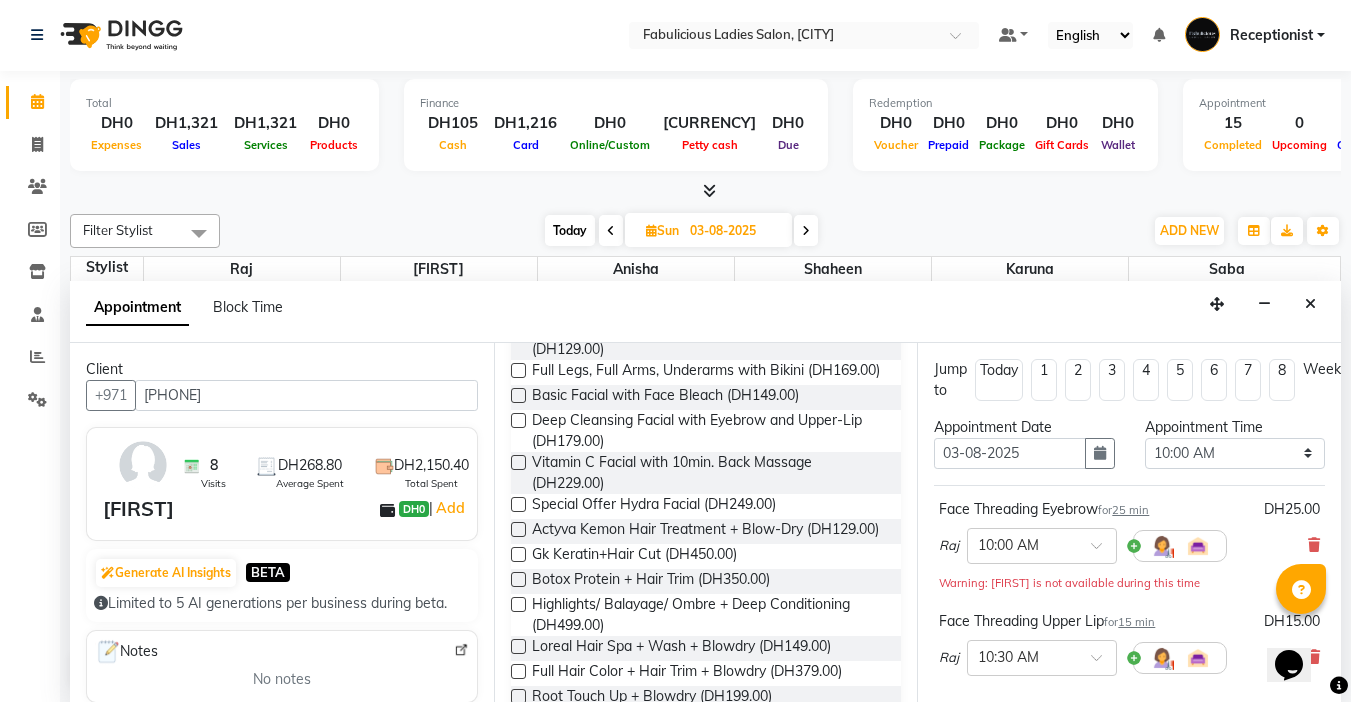 click at bounding box center (518, 370) 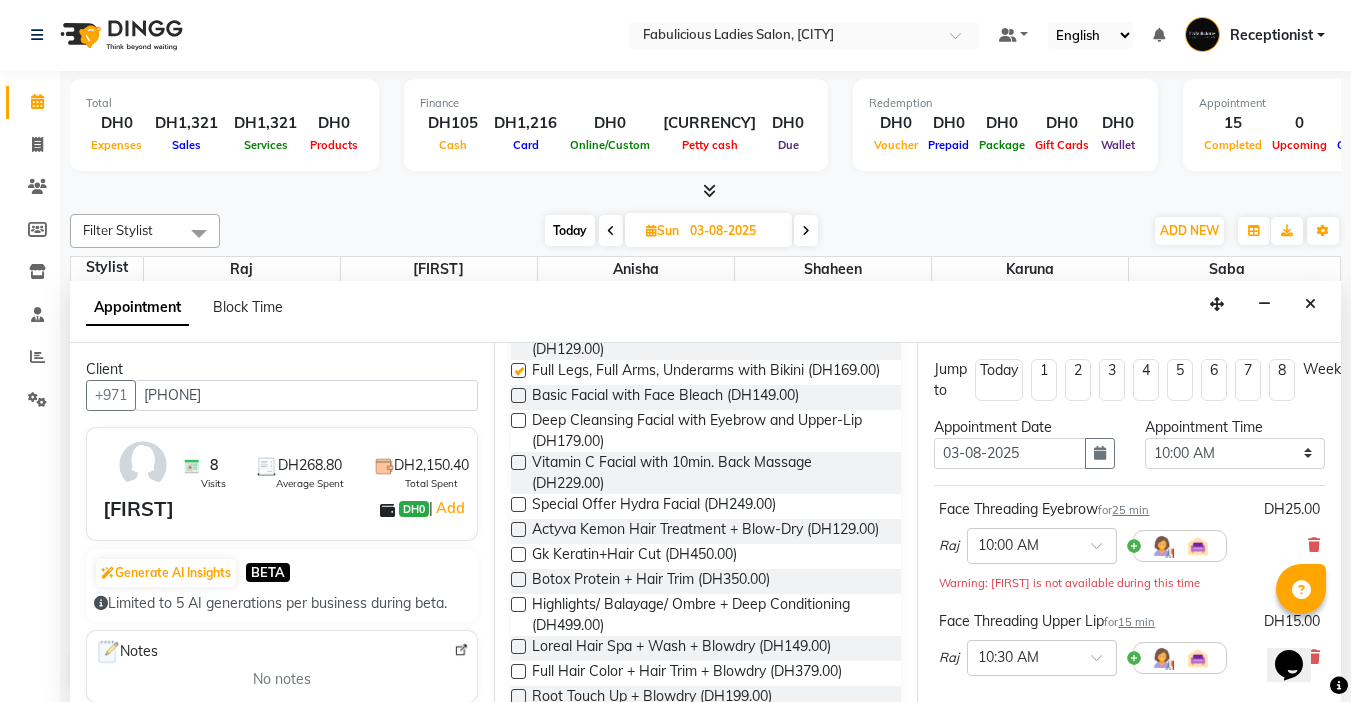 checkbox on "false" 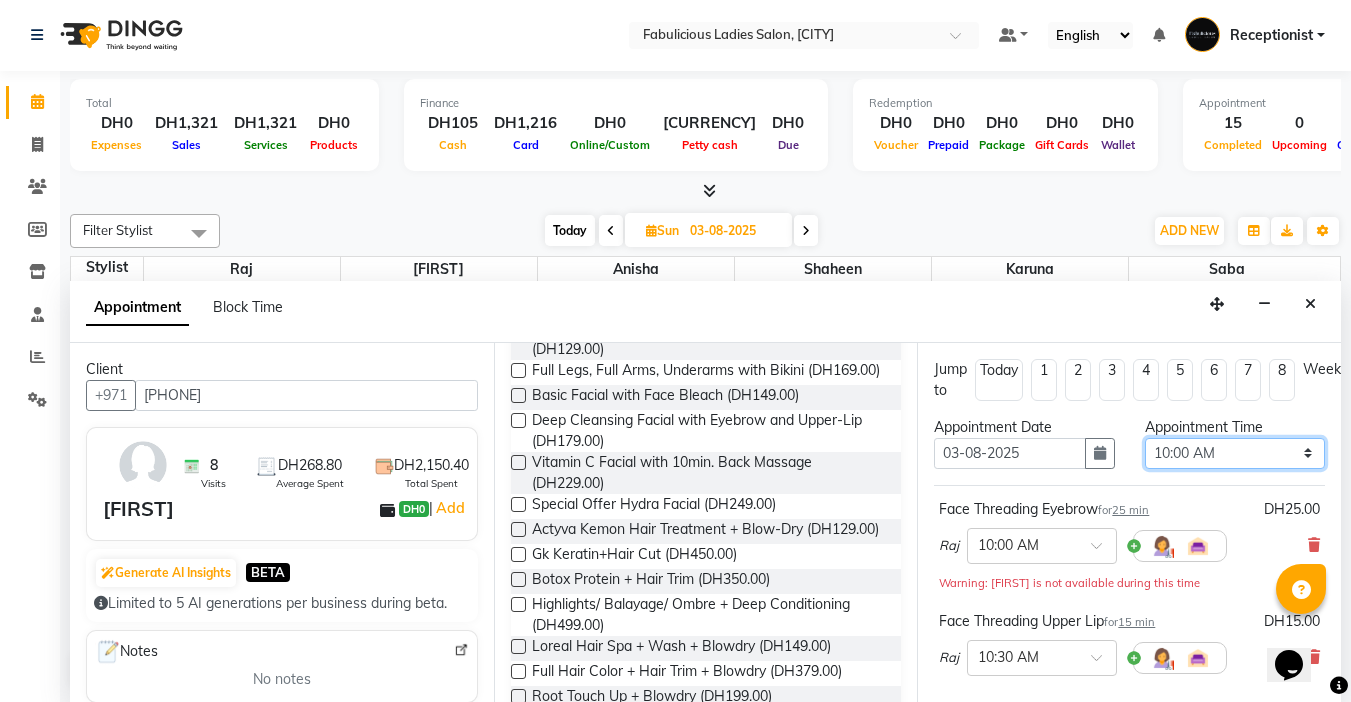 click on "Select 10:00 AM 10:15 AM 10:30 AM 10:45 AM 11:00 AM 11:15 AM 11:30 AM 11:45 AM 12:00 PM 12:15 PM 12:30 PM 12:45 PM 01:00 PM 01:15 PM 01:30 PM 01:45 PM 02:00 PM 02:15 PM 02:30 PM 02:45 PM 03:00 PM 03:15 PM 03:30 PM 03:45 PM 04:00 PM 04:15 PM 04:30 PM 04:45 PM 05:00 PM 05:15 PM 05:30 PM 05:45 PM 06:00 PM 06:15 PM 06:30 PM 06:45 PM 07:00 PM 07:15 PM 07:30 PM 07:45 PM 08:00 PM 08:15 PM 08:30 PM 08:45 PM 09:00 PM 09:15 PM 09:30 PM 09:45 PM 10:00 PM 10:15 PM 10:30 PM 10:45 PM 11:00 PM 11:15 PM 11:30 PM 11:45 PM" at bounding box center [1235, 453] 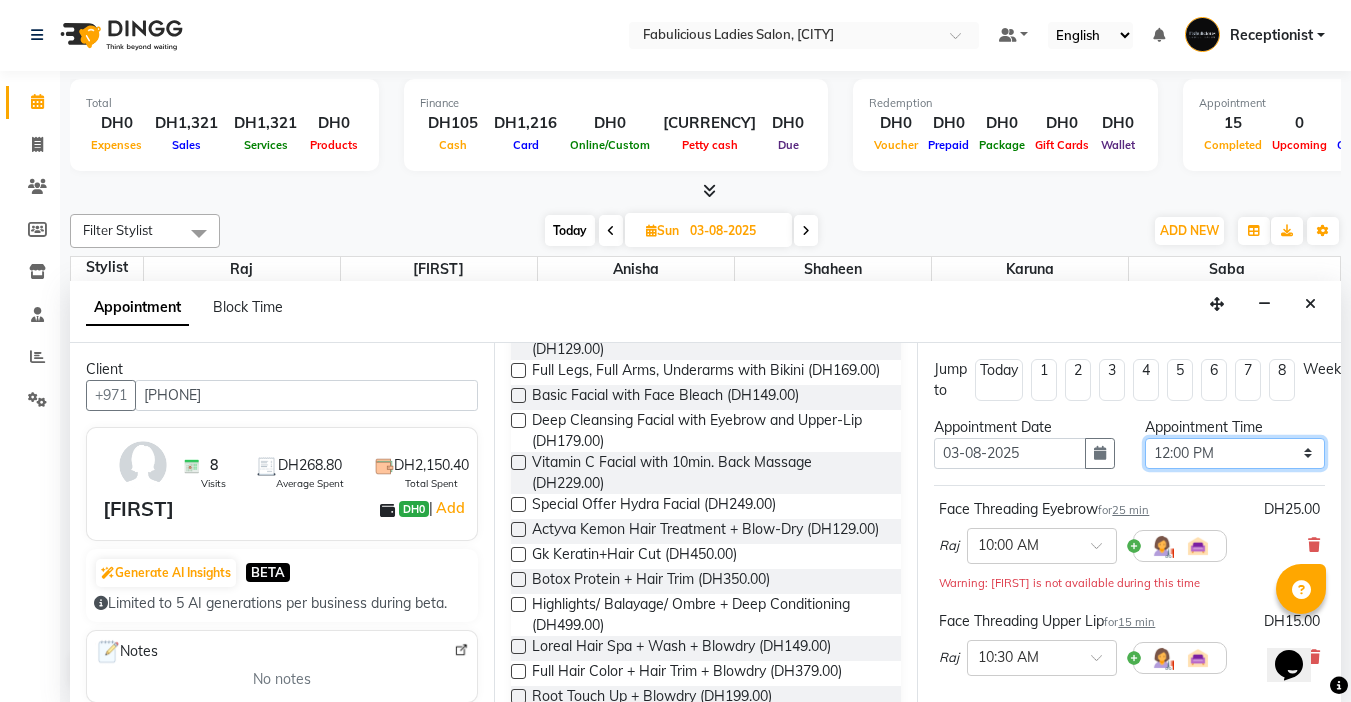 click on "Select 10:00 AM 10:15 AM 10:30 AM 10:45 AM 11:00 AM 11:15 AM 11:30 AM 11:45 AM 12:00 PM 12:15 PM 12:30 PM 12:45 PM 01:00 PM 01:15 PM 01:30 PM 01:45 PM 02:00 PM 02:15 PM 02:30 PM 02:45 PM 03:00 PM 03:15 PM 03:30 PM 03:45 PM 04:00 PM 04:15 PM 04:30 PM 04:45 PM 05:00 PM 05:15 PM 05:30 PM 05:45 PM 06:00 PM 06:15 PM 06:30 PM 06:45 PM 07:00 PM 07:15 PM 07:30 PM 07:45 PM 08:00 PM 08:15 PM 08:30 PM 08:45 PM 09:00 PM 09:15 PM 09:30 PM 09:45 PM 10:00 PM 10:15 PM 10:30 PM 10:45 PM 11:00 PM 11:15 PM 11:30 PM 11:45 PM" at bounding box center (1235, 453) 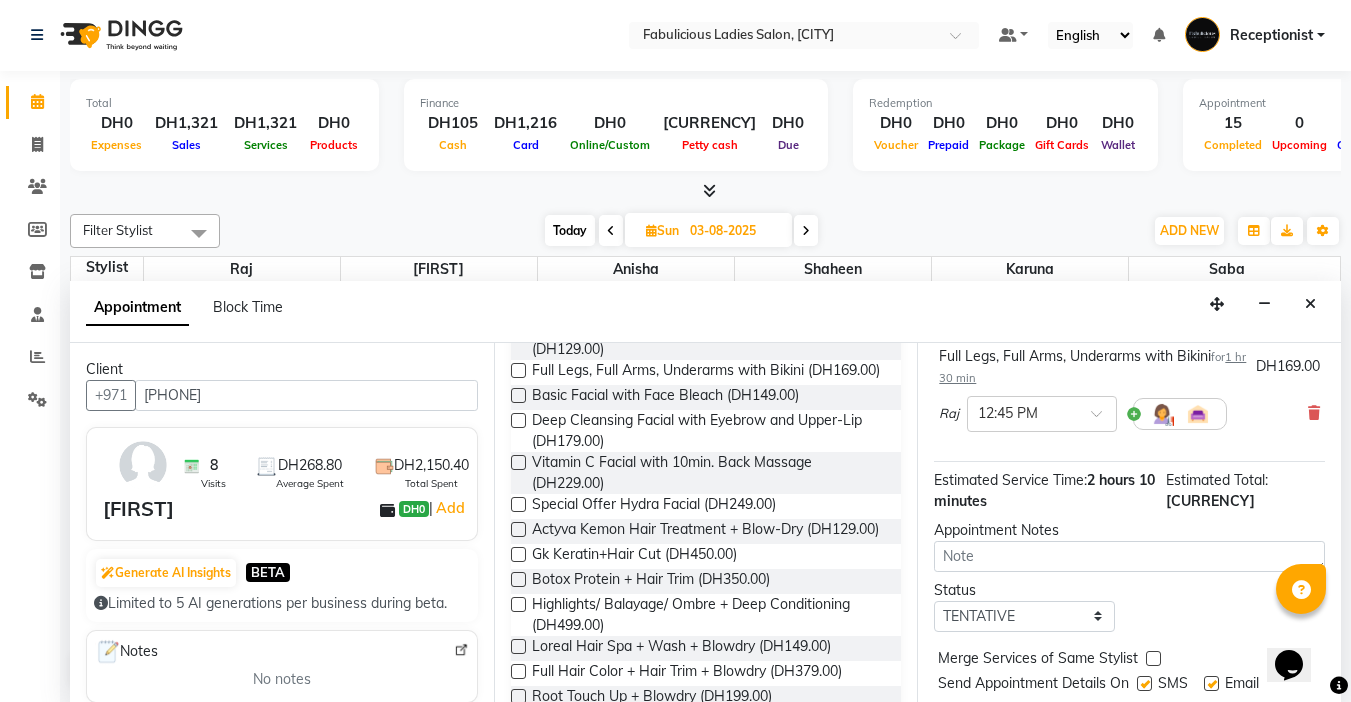 scroll, scrollTop: 406, scrollLeft: 0, axis: vertical 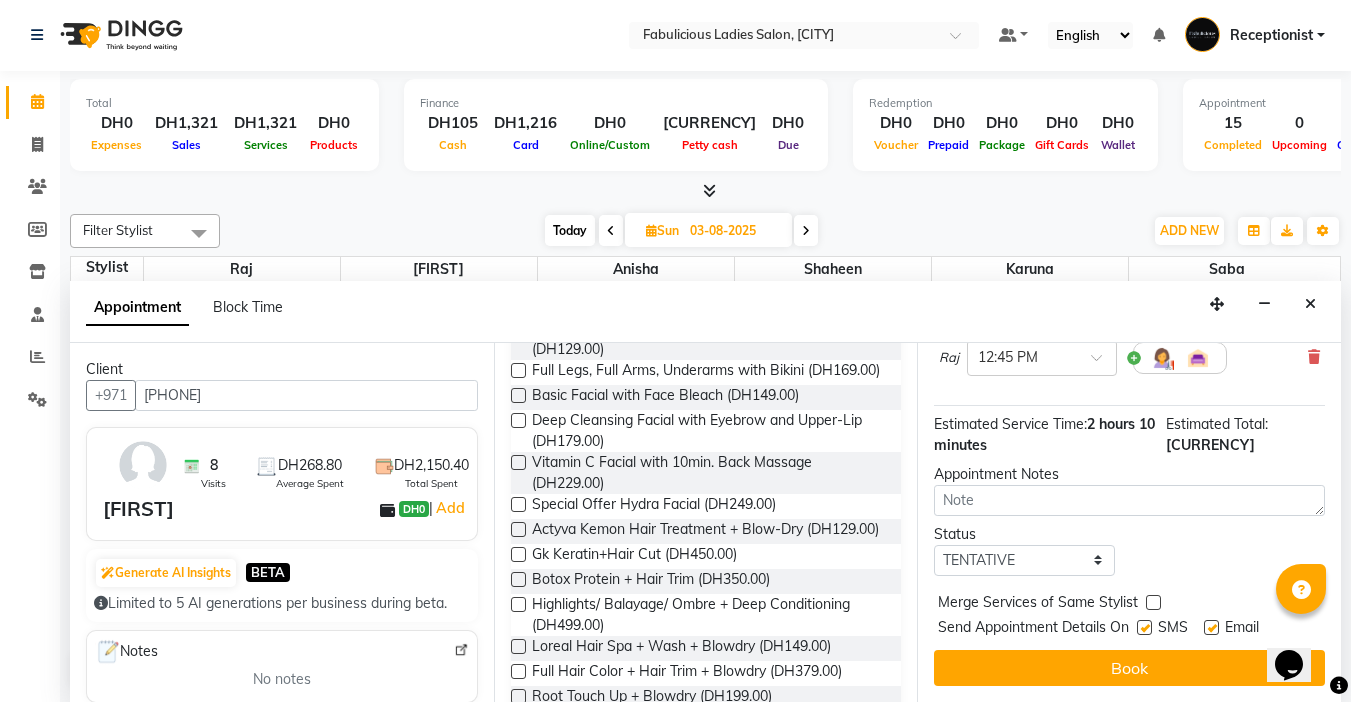 click at bounding box center (1153, 602) 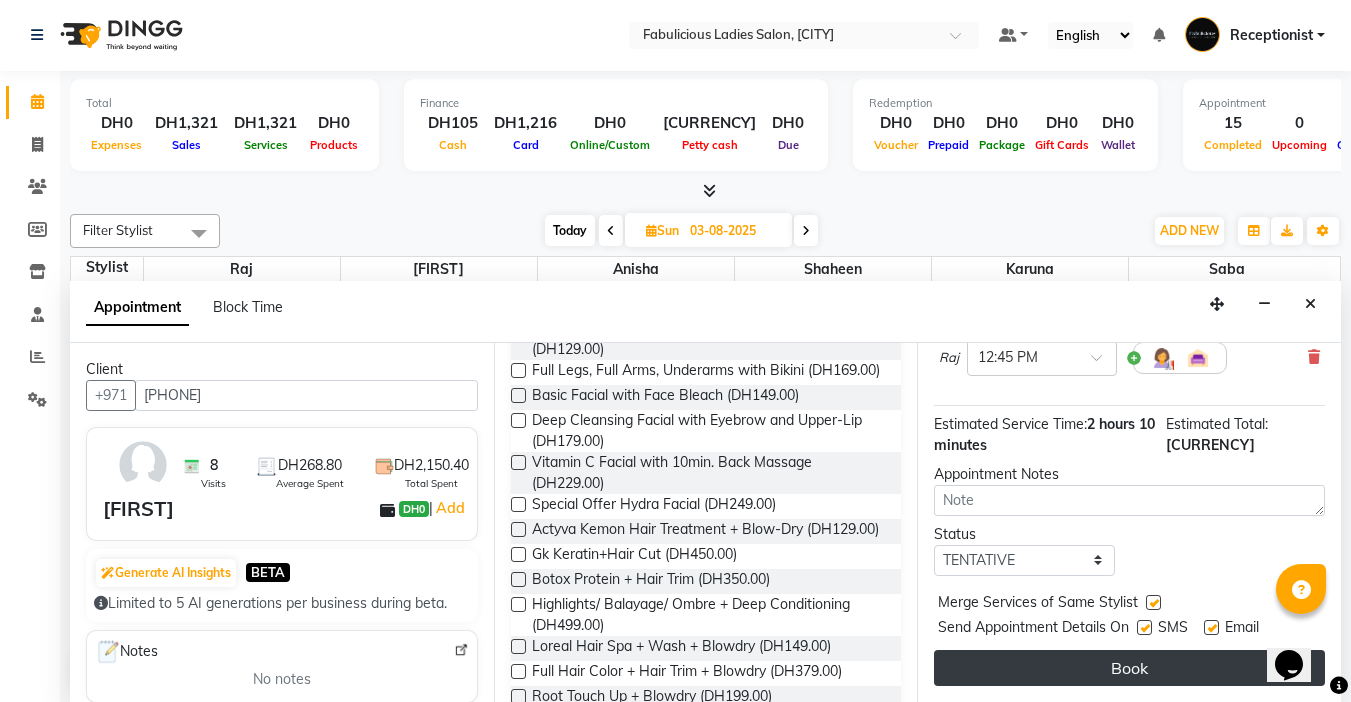 click on "Book" at bounding box center (1129, 668) 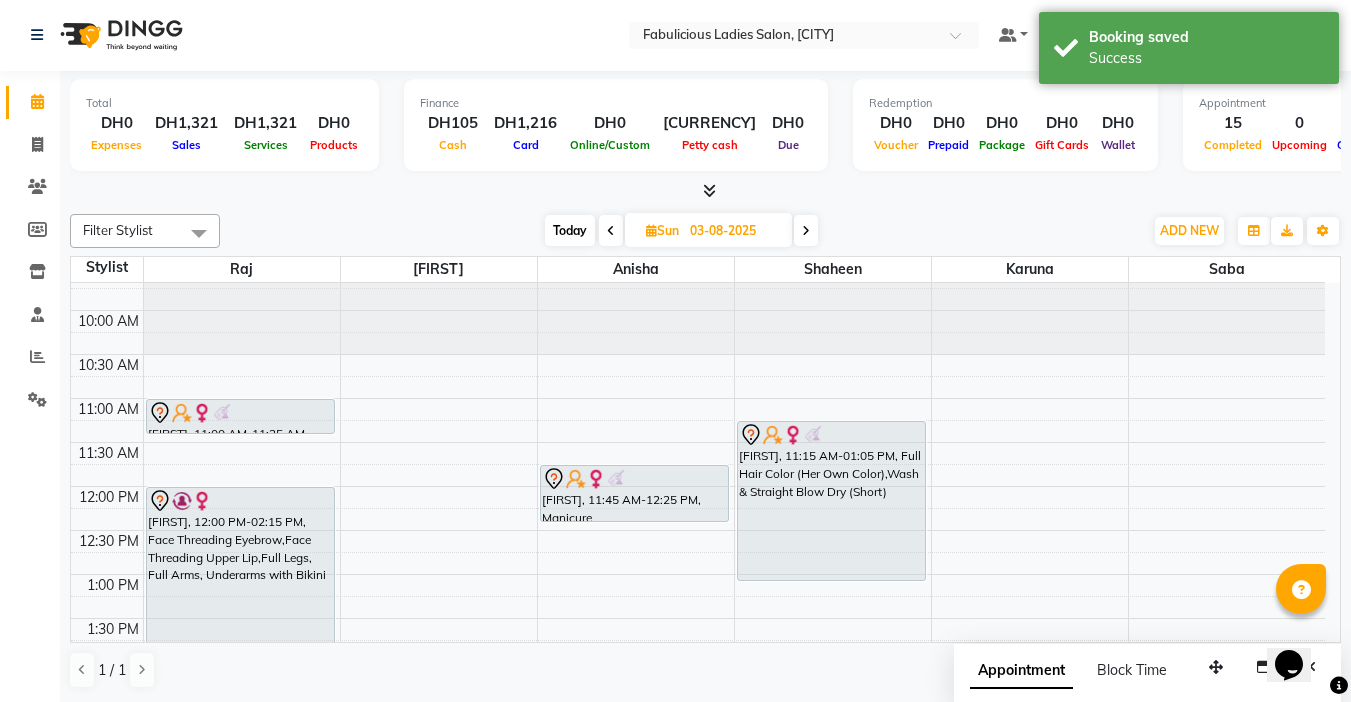 scroll, scrollTop: 0, scrollLeft: 0, axis: both 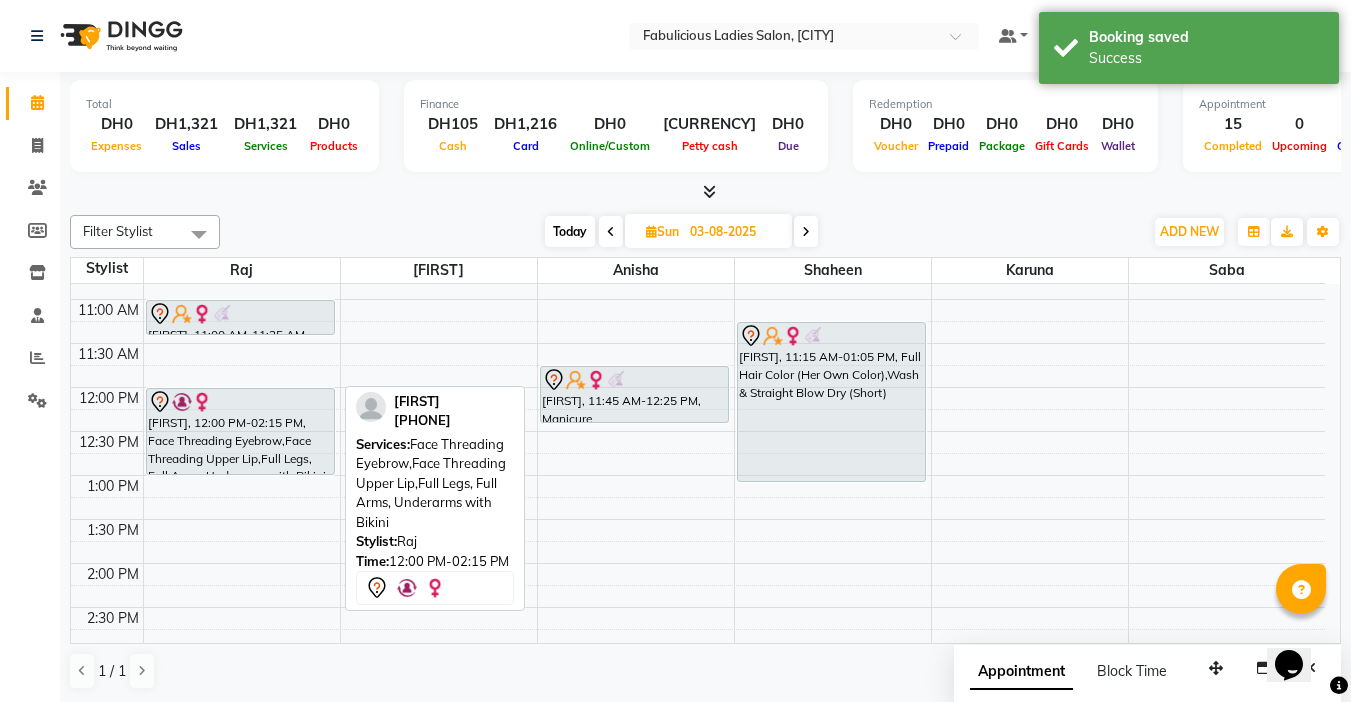 drag, startPoint x: 206, startPoint y: 582, endPoint x: 290, endPoint y: 461, distance: 147.29901 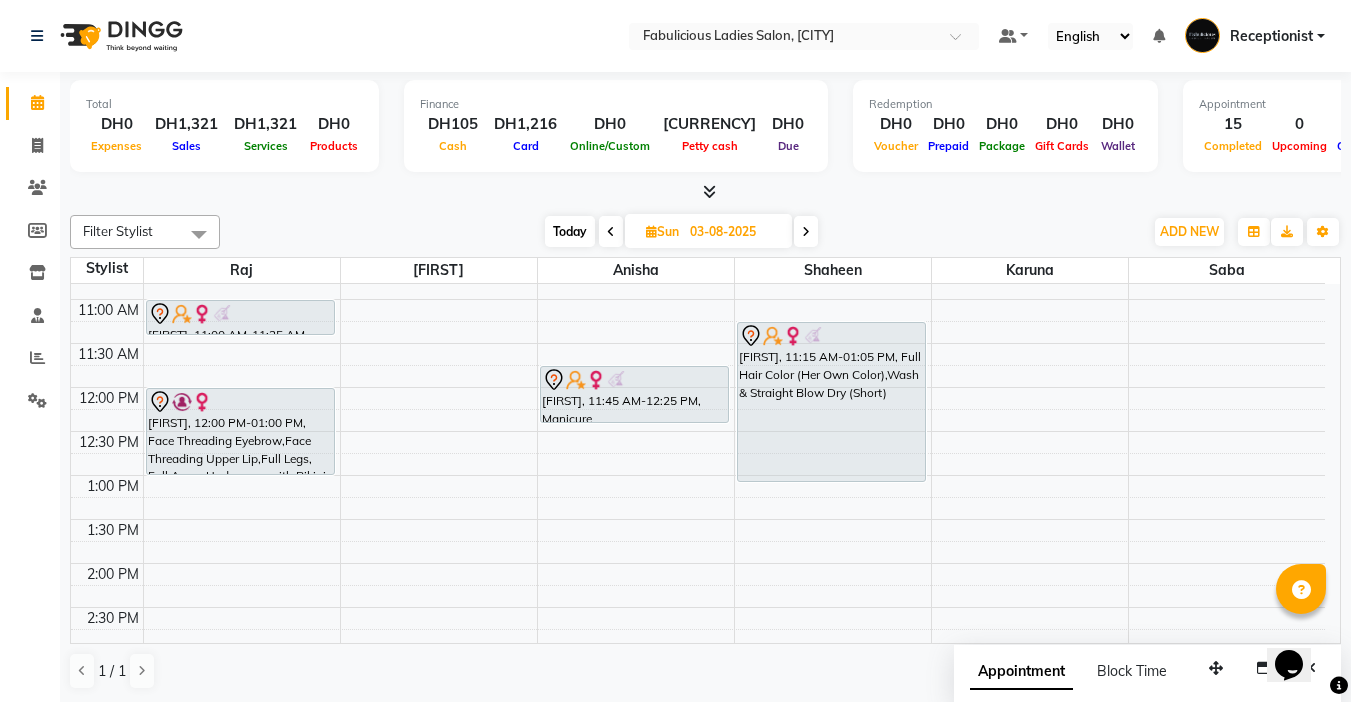 click at bounding box center [611, 232] 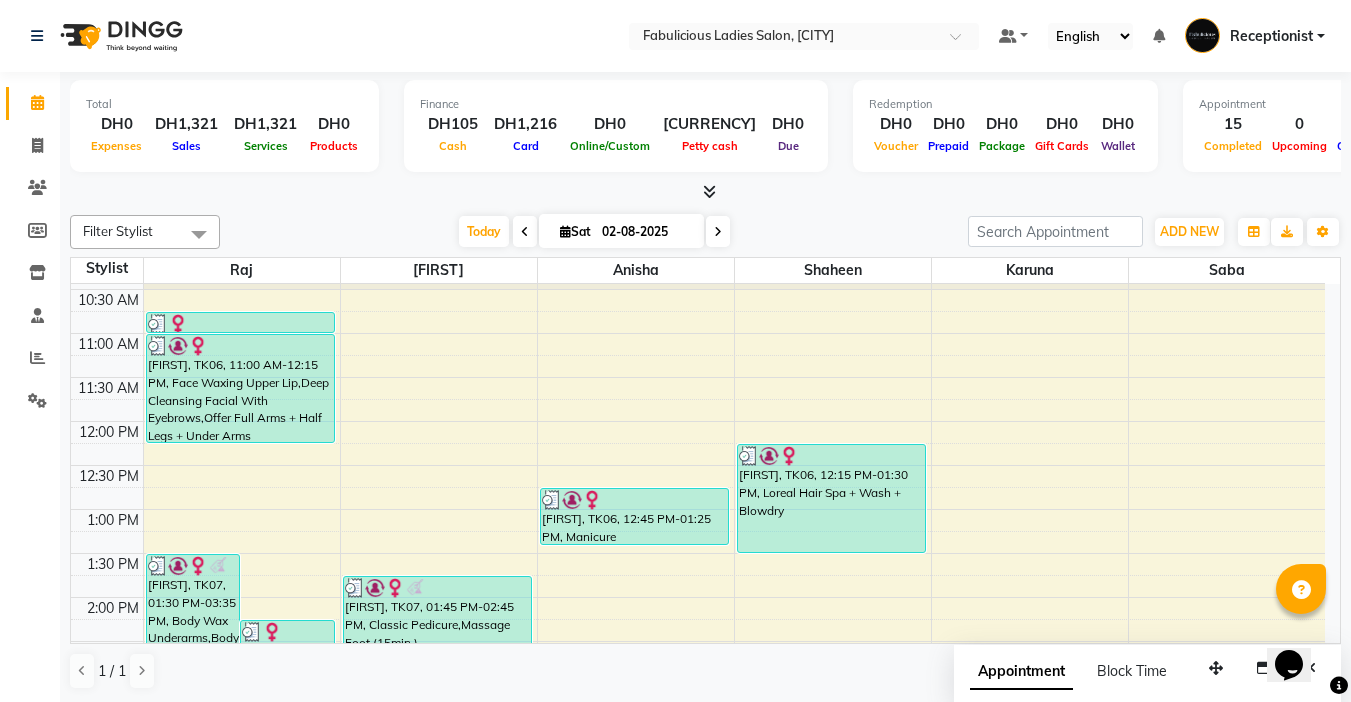 scroll, scrollTop: 200, scrollLeft: 0, axis: vertical 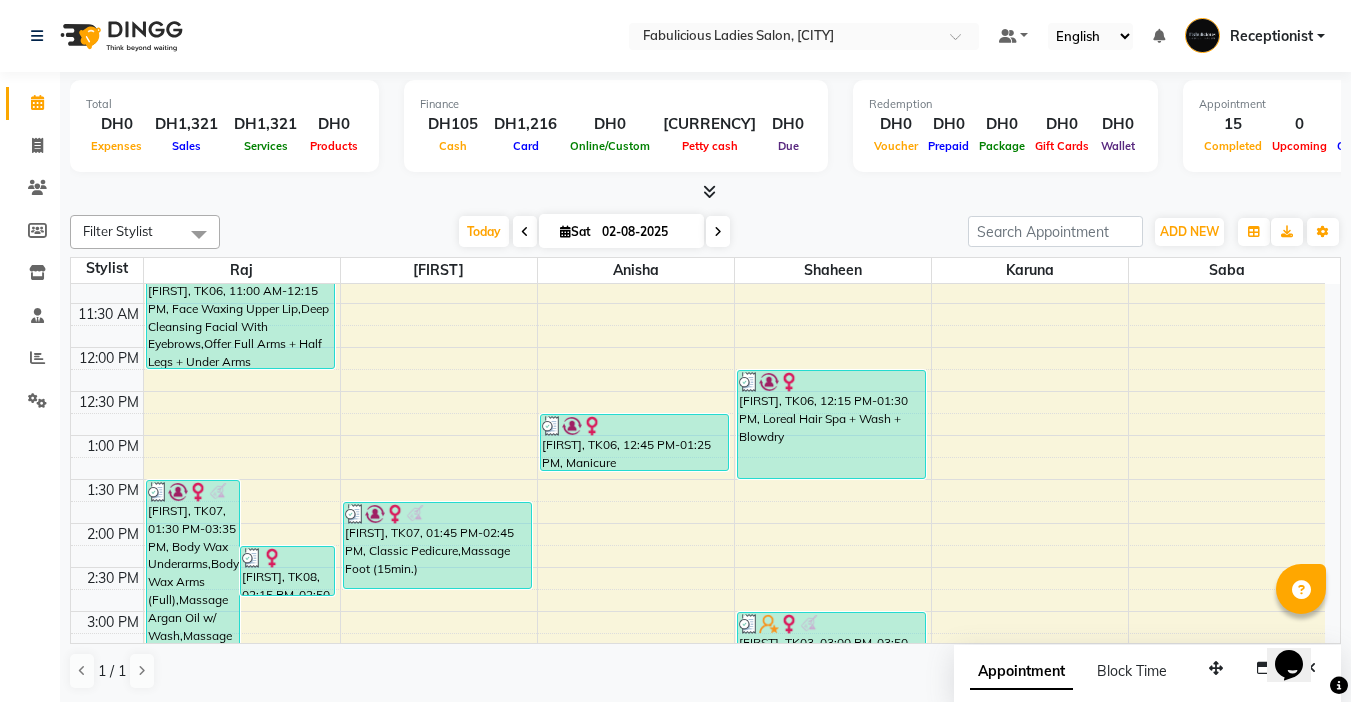 click at bounding box center (718, 231) 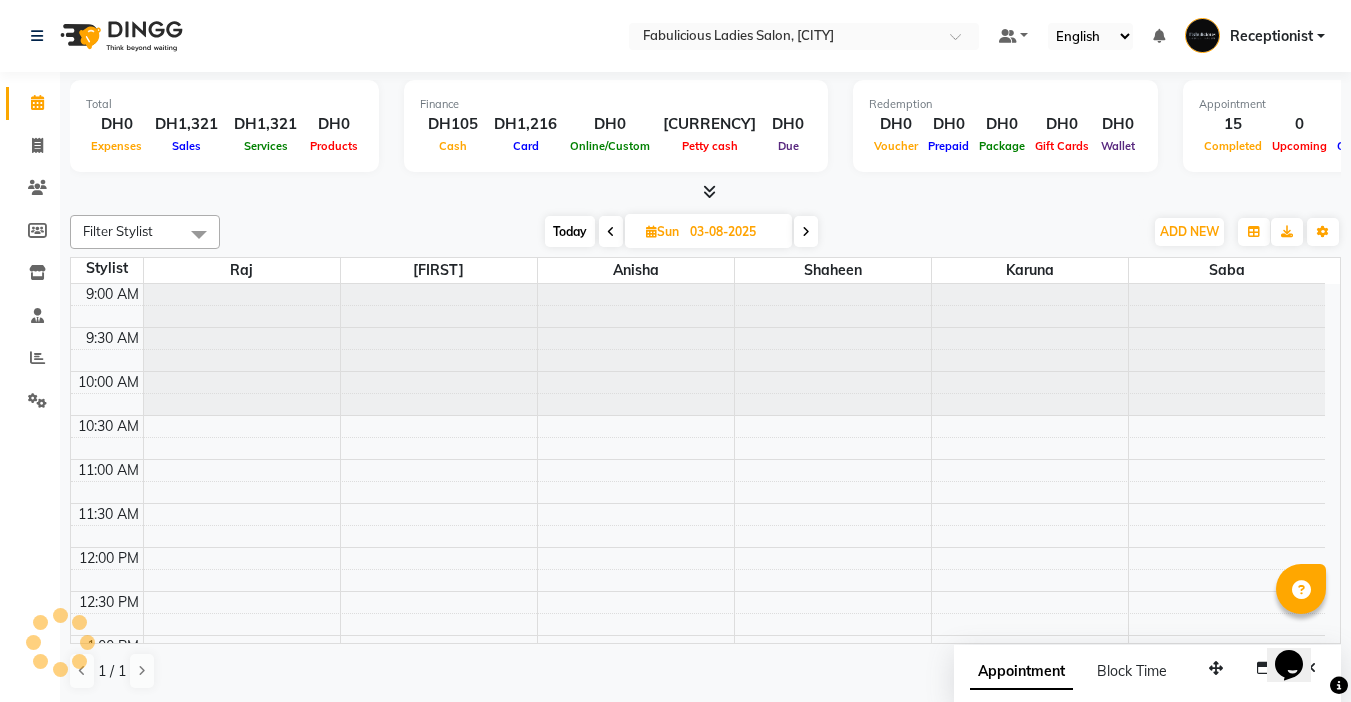 scroll, scrollTop: 960, scrollLeft: 0, axis: vertical 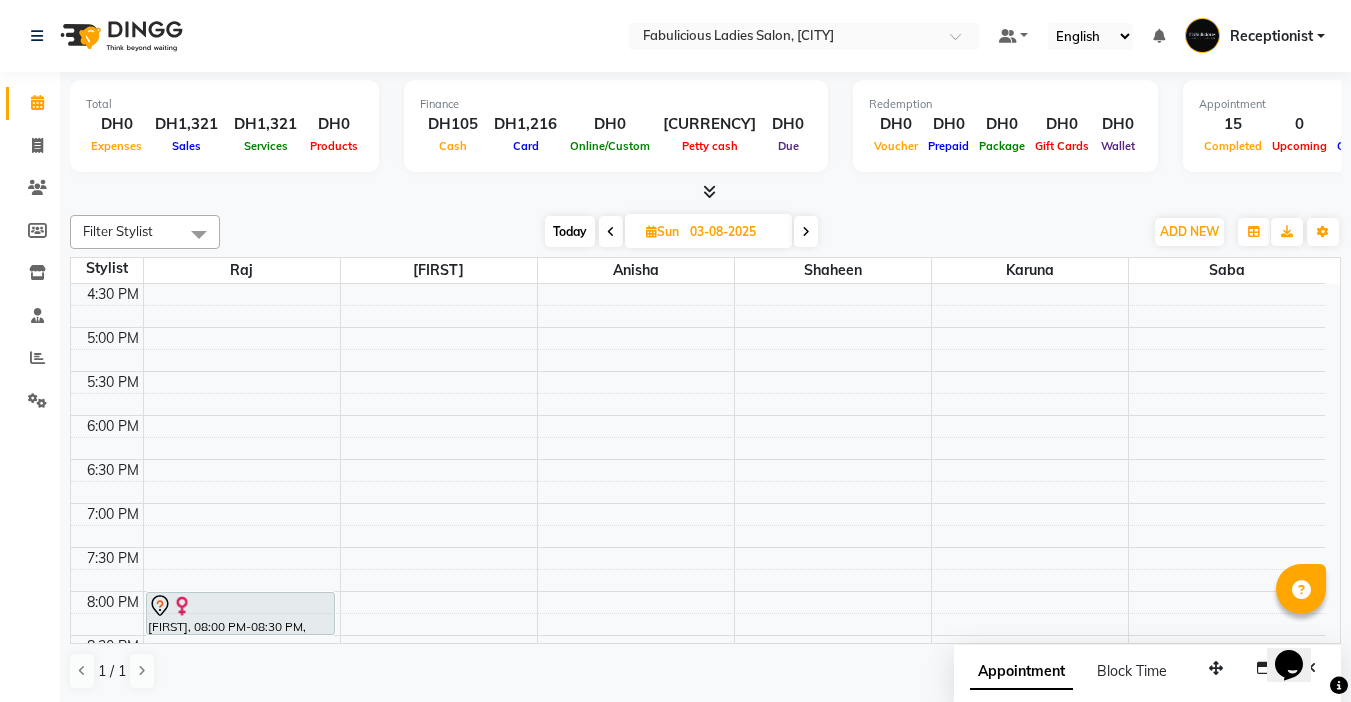click at bounding box center [611, 231] 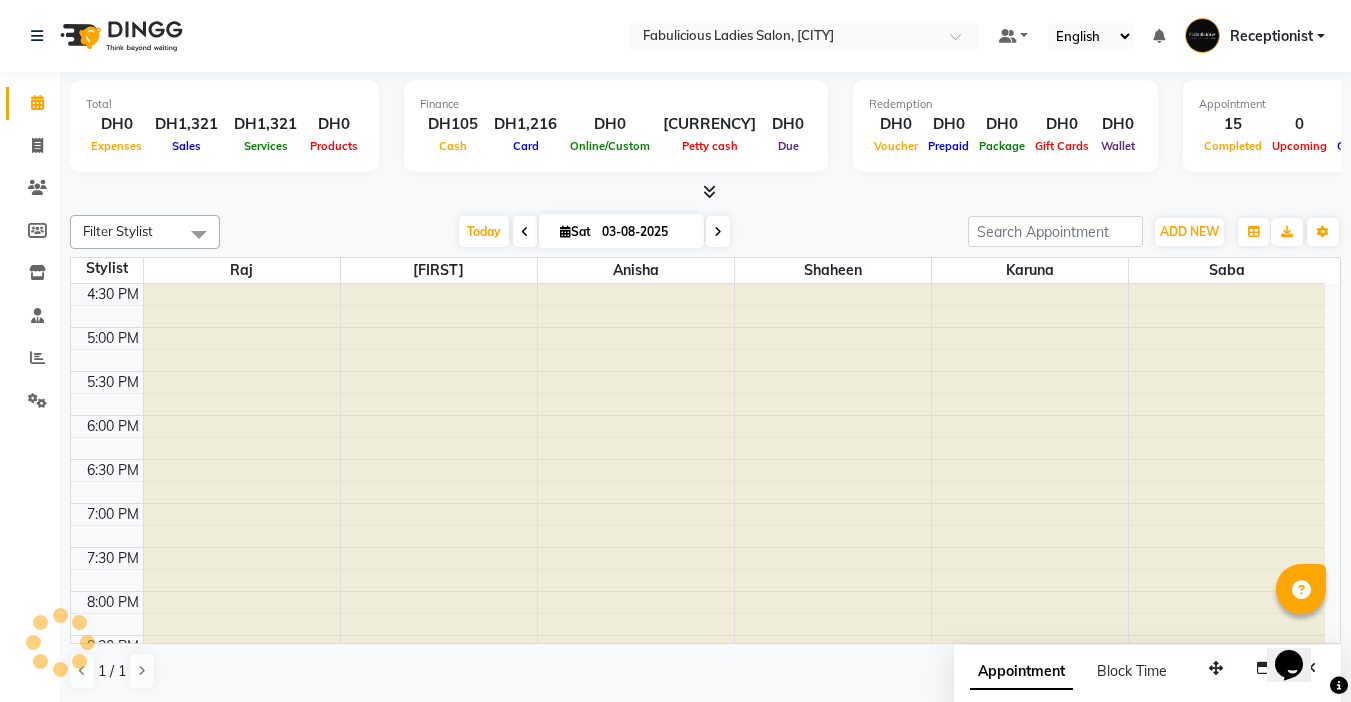 type on "02-08-2025" 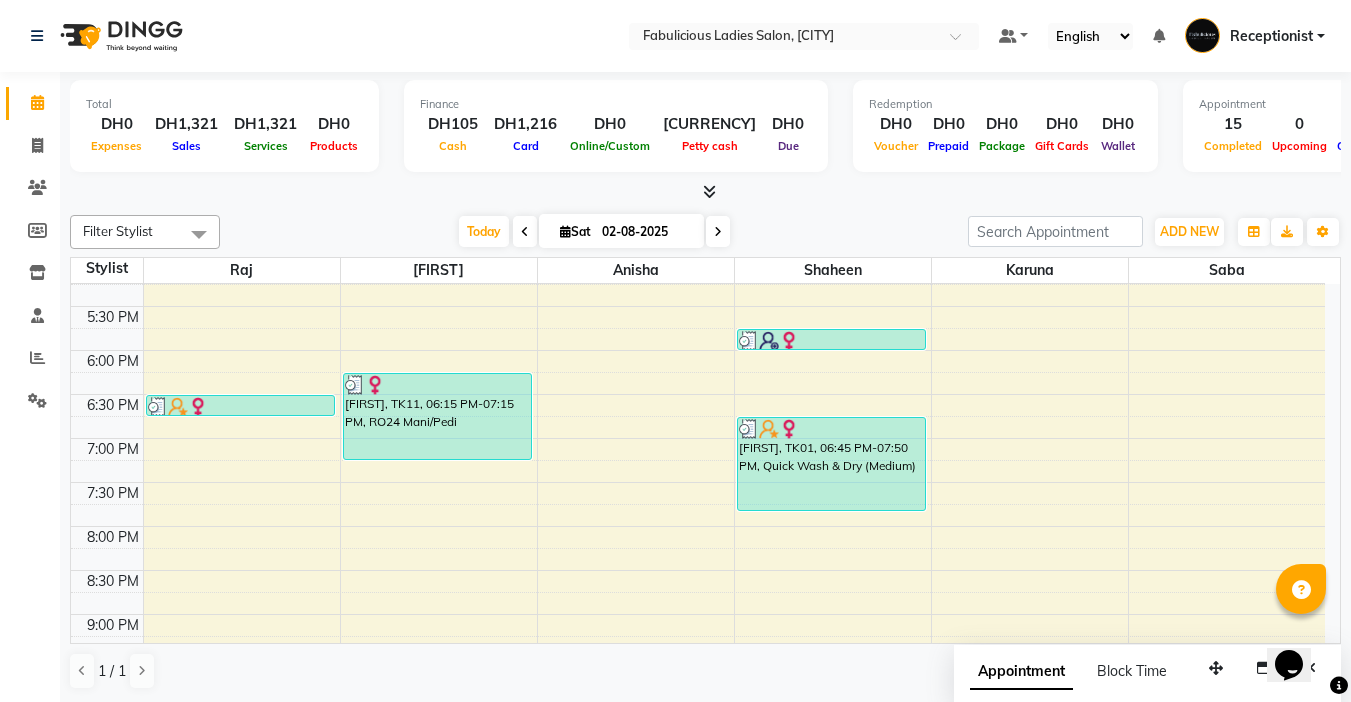 scroll, scrollTop: 760, scrollLeft: 0, axis: vertical 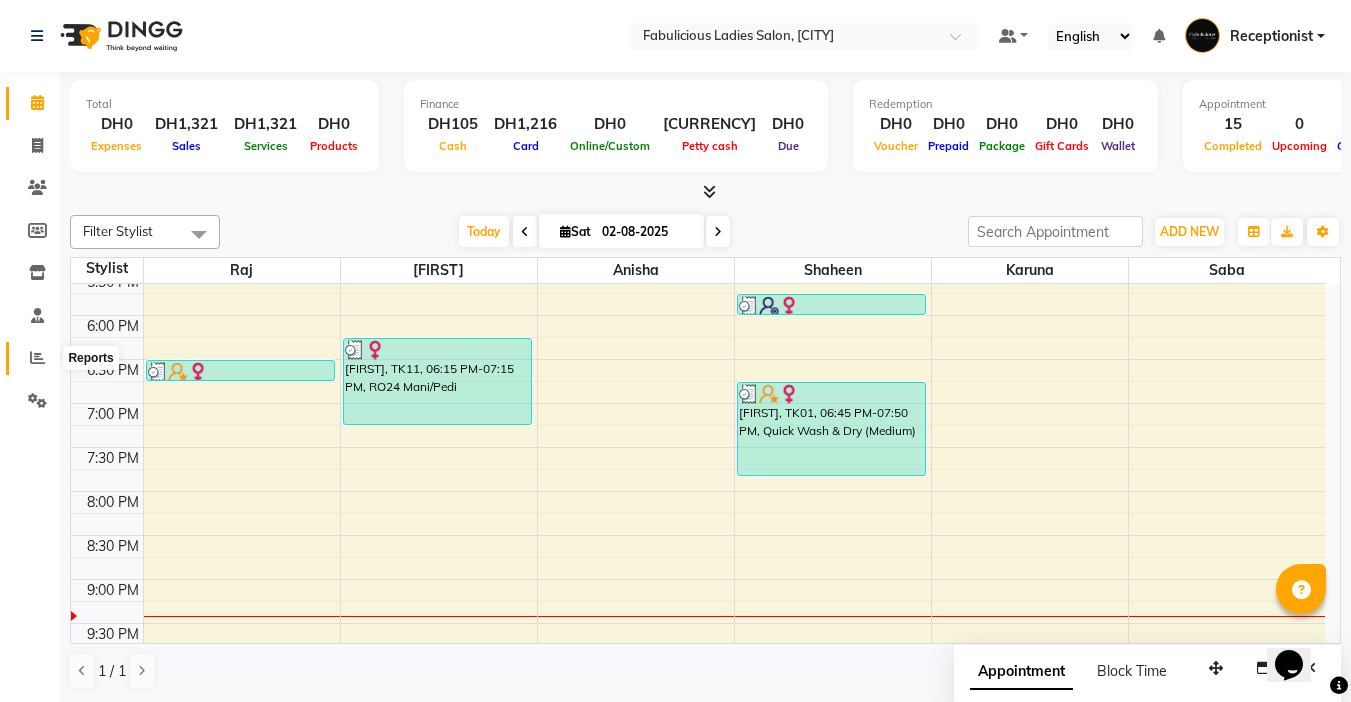 click 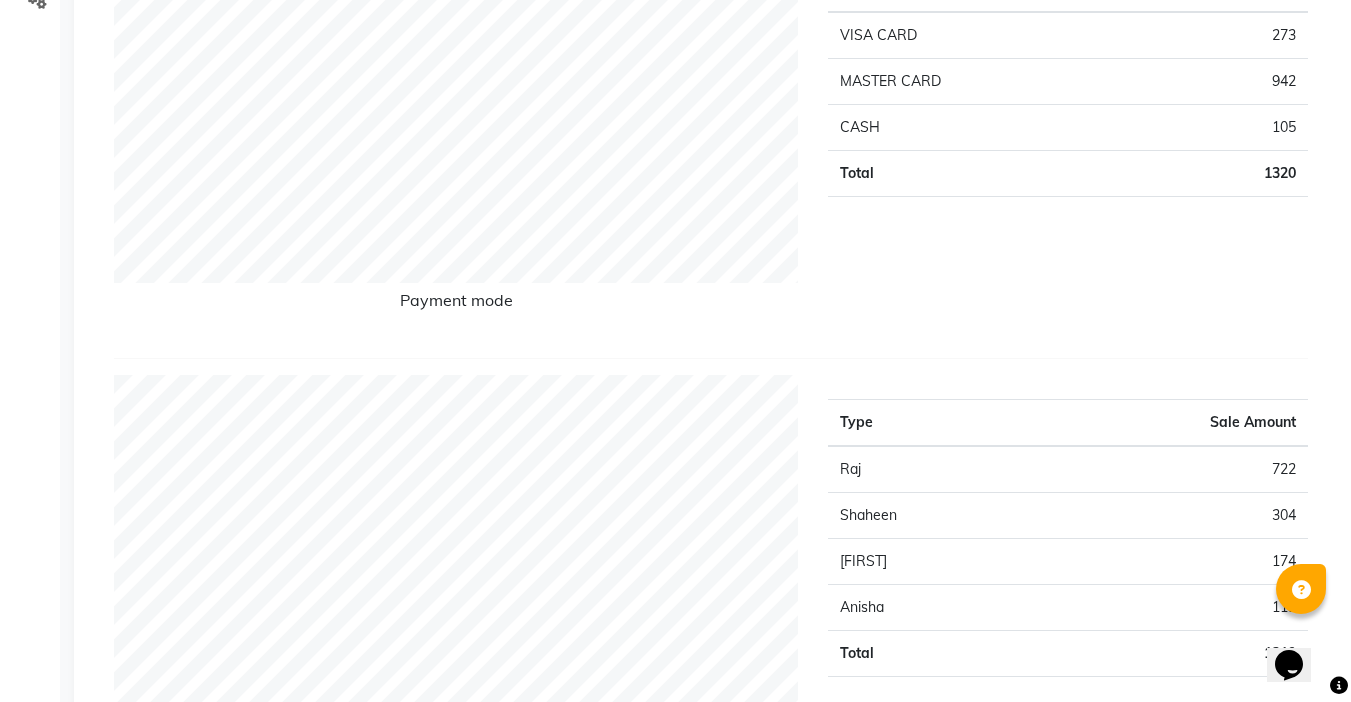 scroll, scrollTop: 0, scrollLeft: 0, axis: both 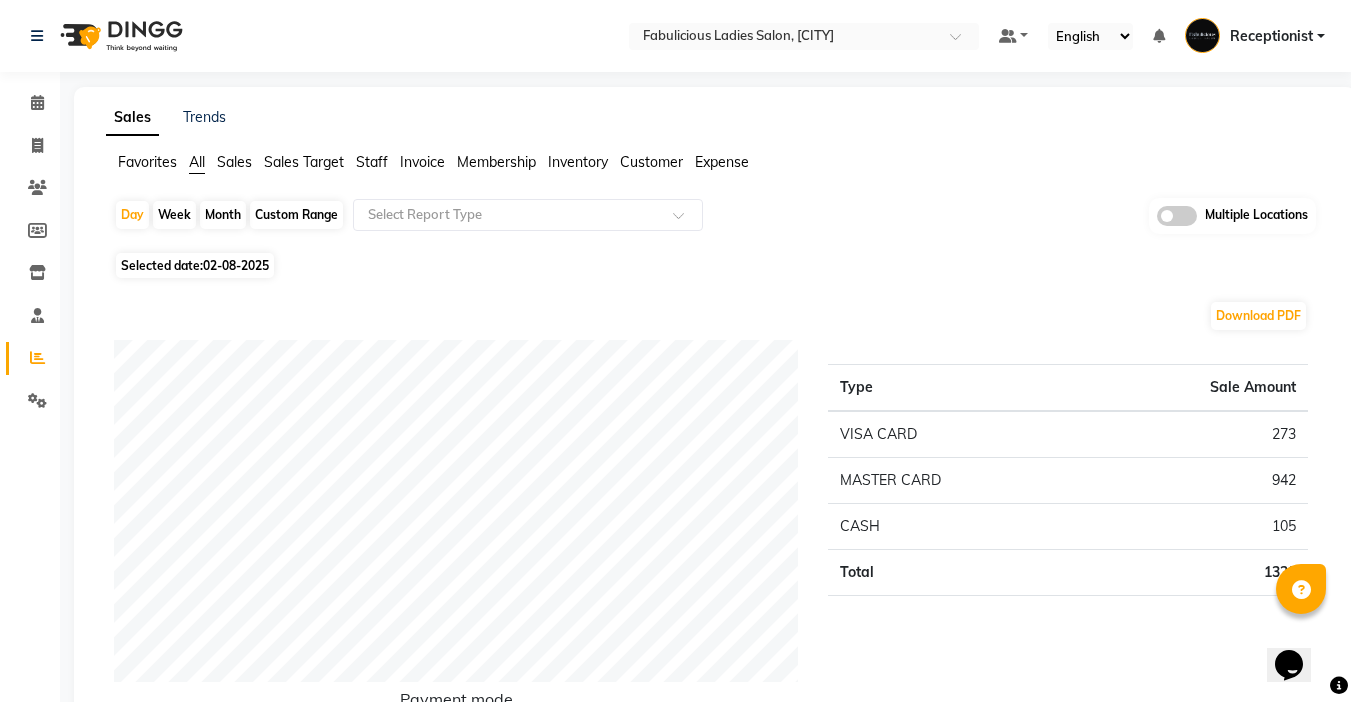 click on "Month" 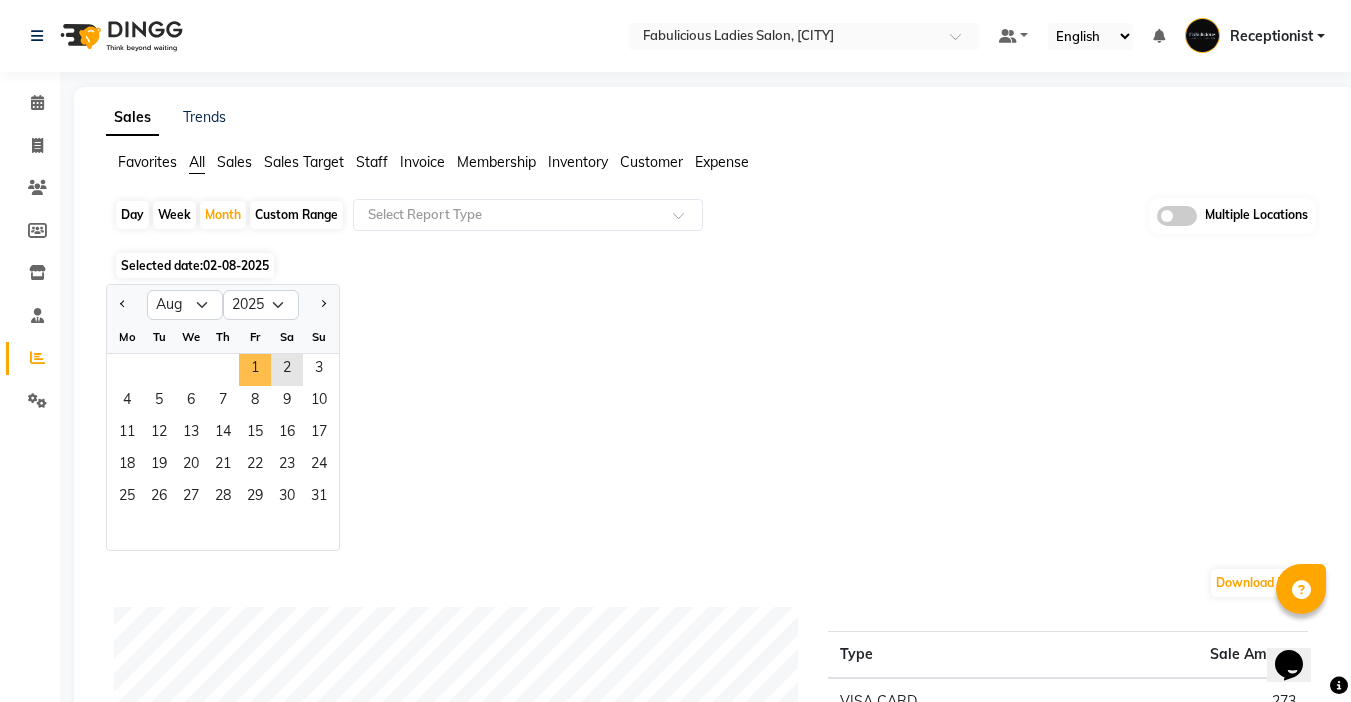 drag, startPoint x: 253, startPoint y: 371, endPoint x: 379, endPoint y: 356, distance: 126.88972 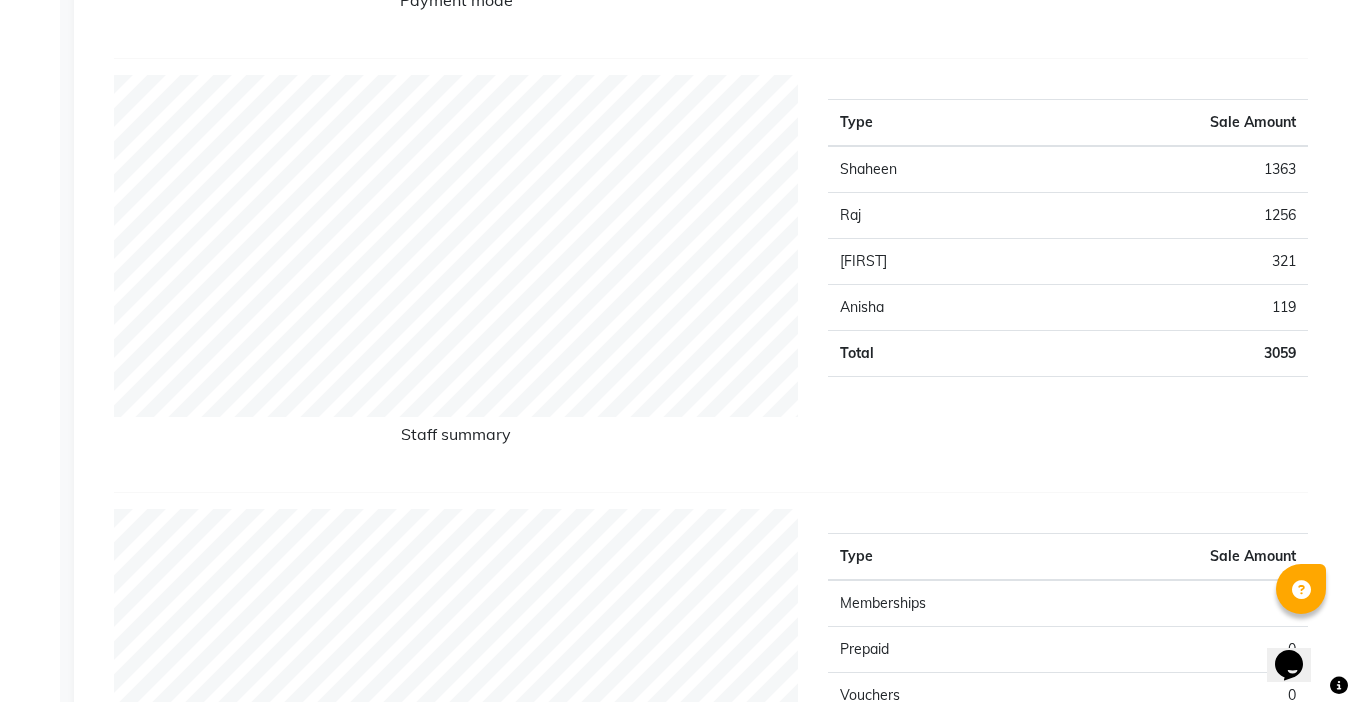 scroll, scrollTop: 100, scrollLeft: 0, axis: vertical 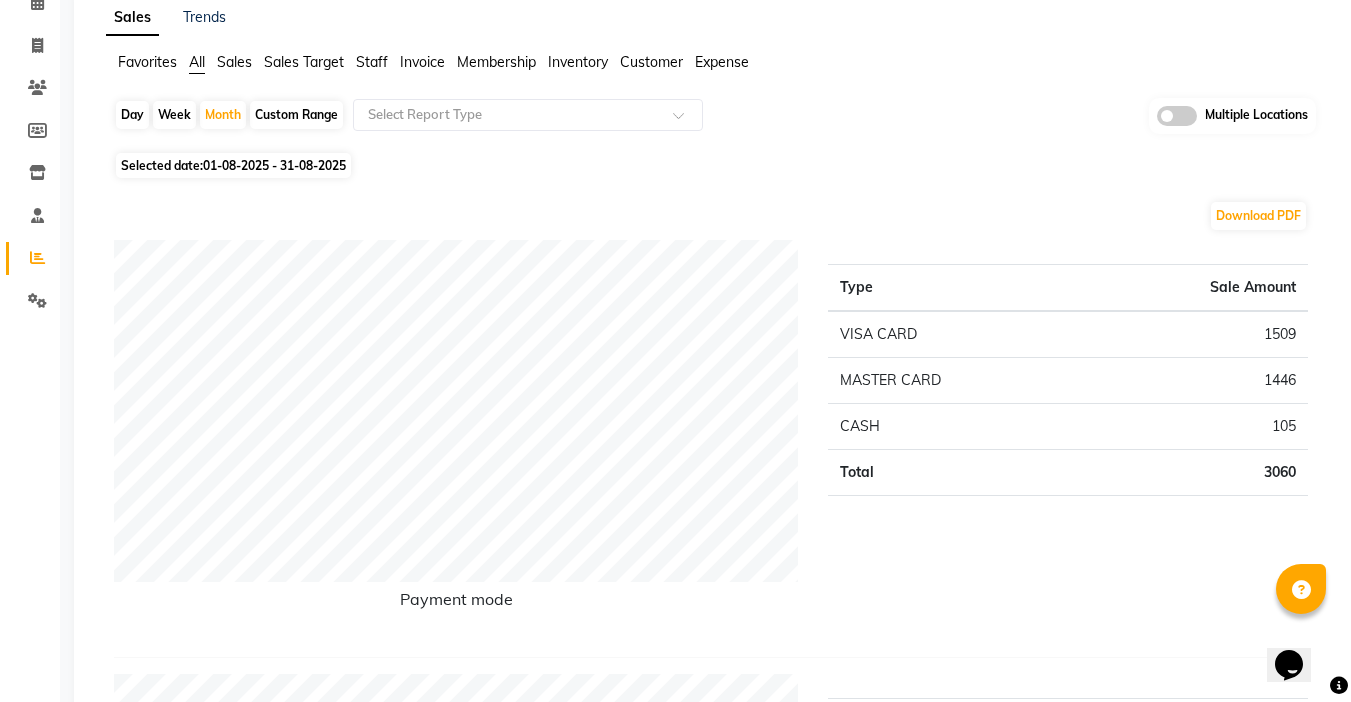 click on "Day" 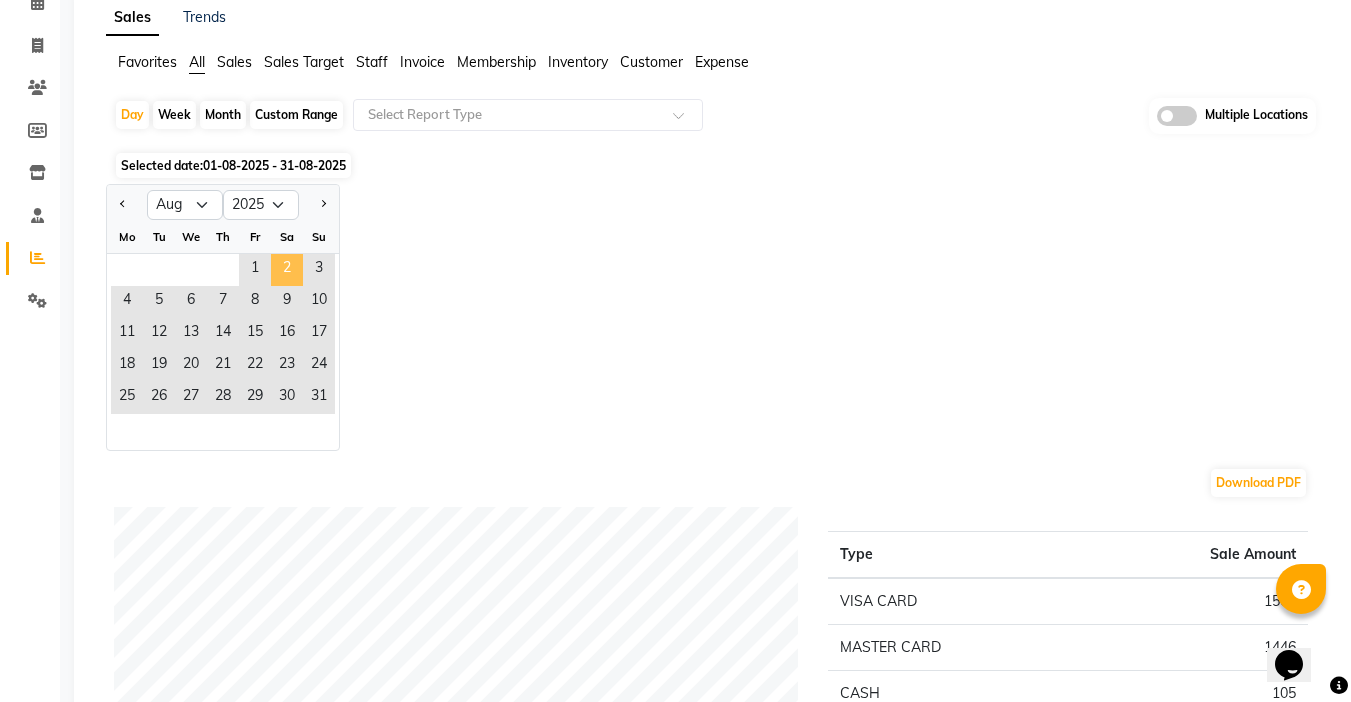 click on "2" 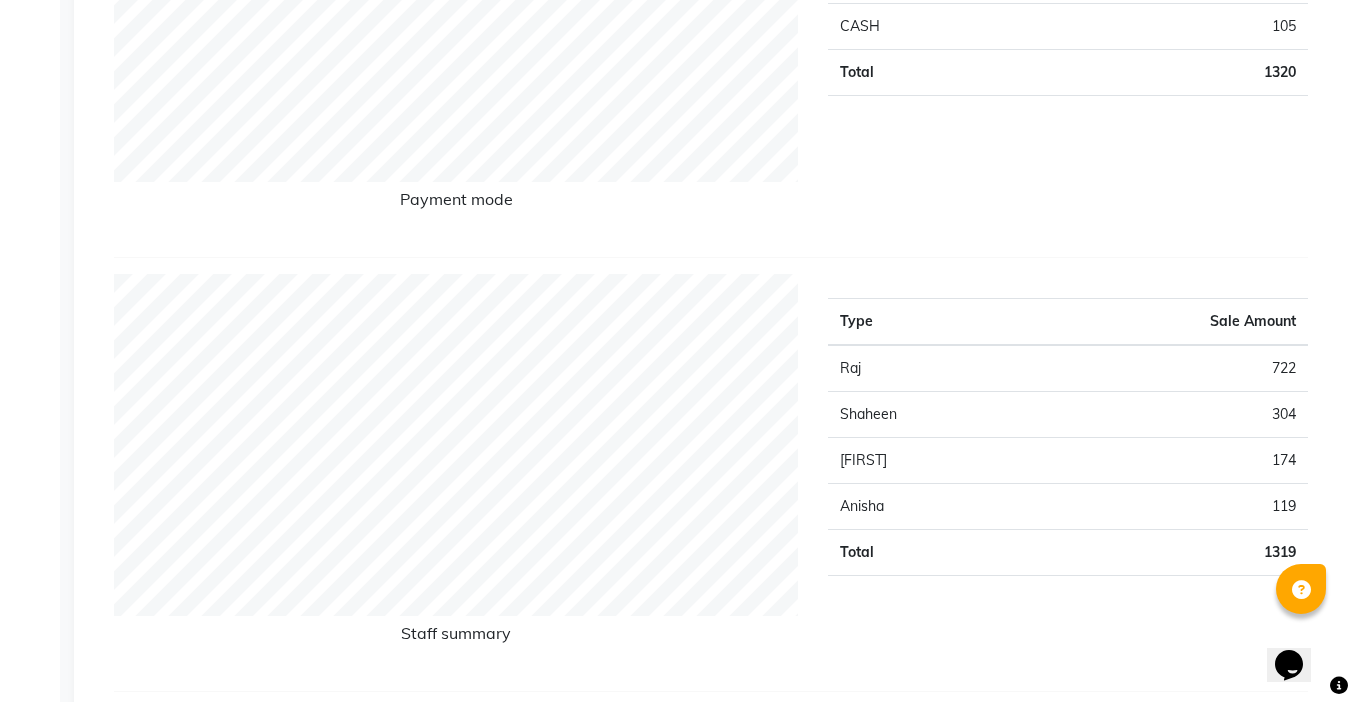 scroll, scrollTop: 0, scrollLeft: 0, axis: both 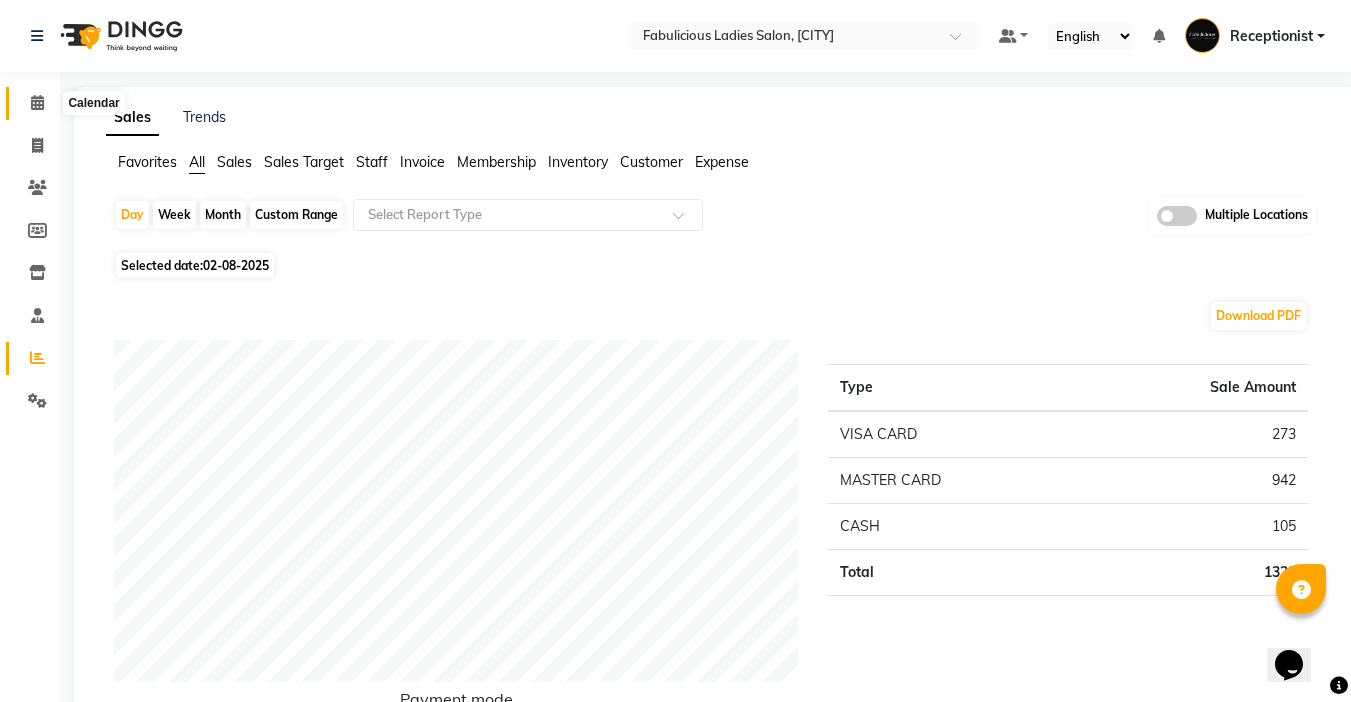 click 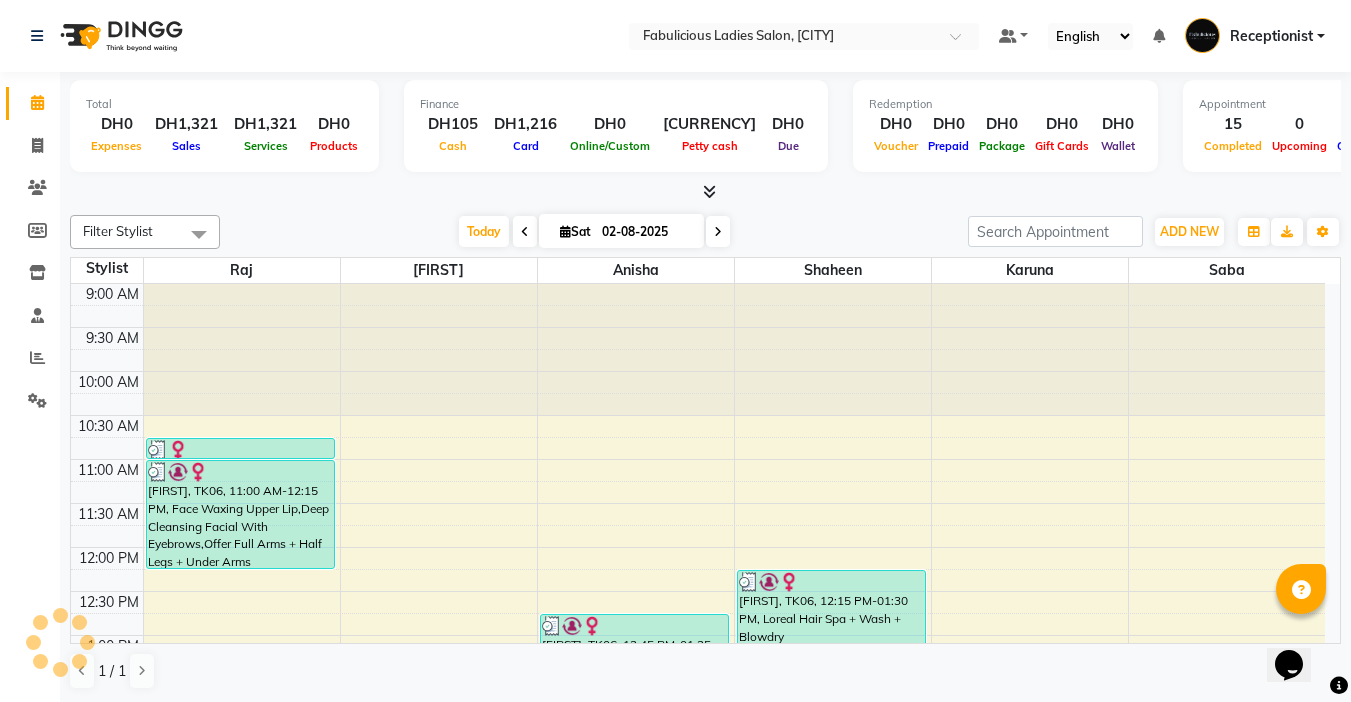 scroll, scrollTop: 0, scrollLeft: 0, axis: both 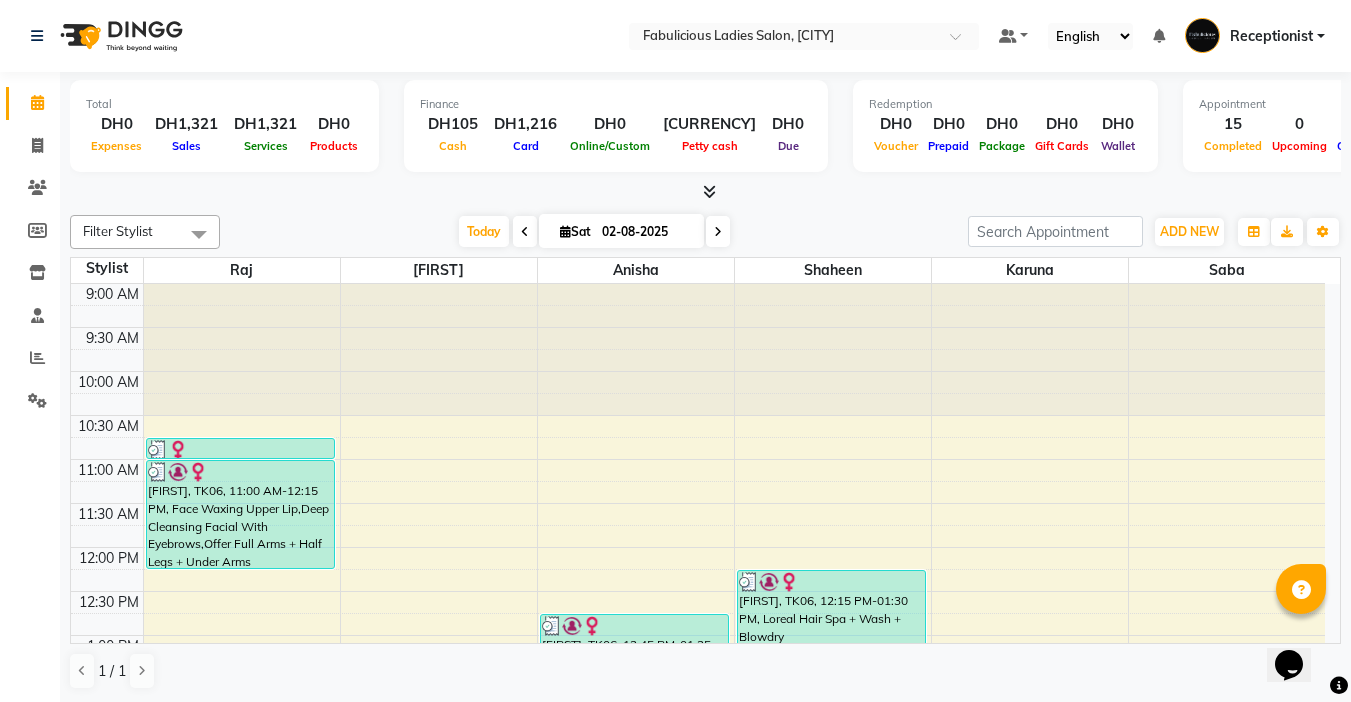 click at bounding box center (718, 232) 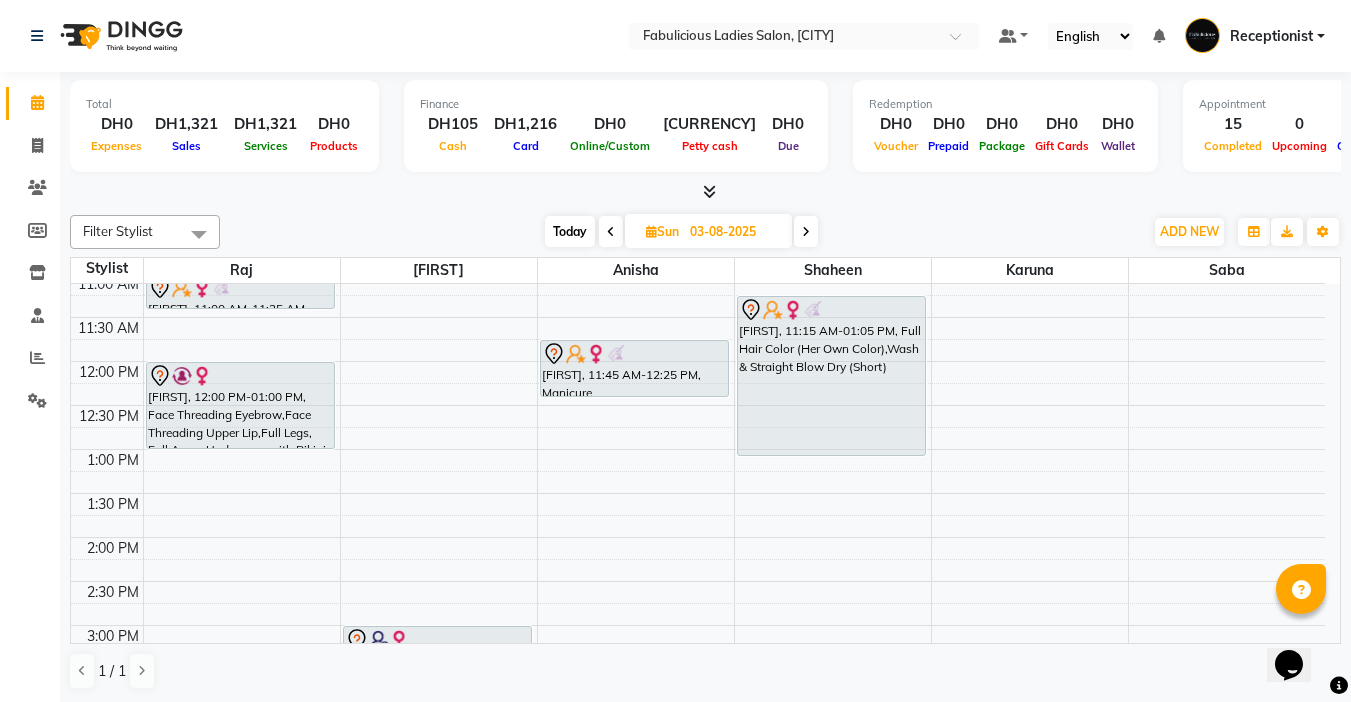 scroll, scrollTop: 60, scrollLeft: 0, axis: vertical 